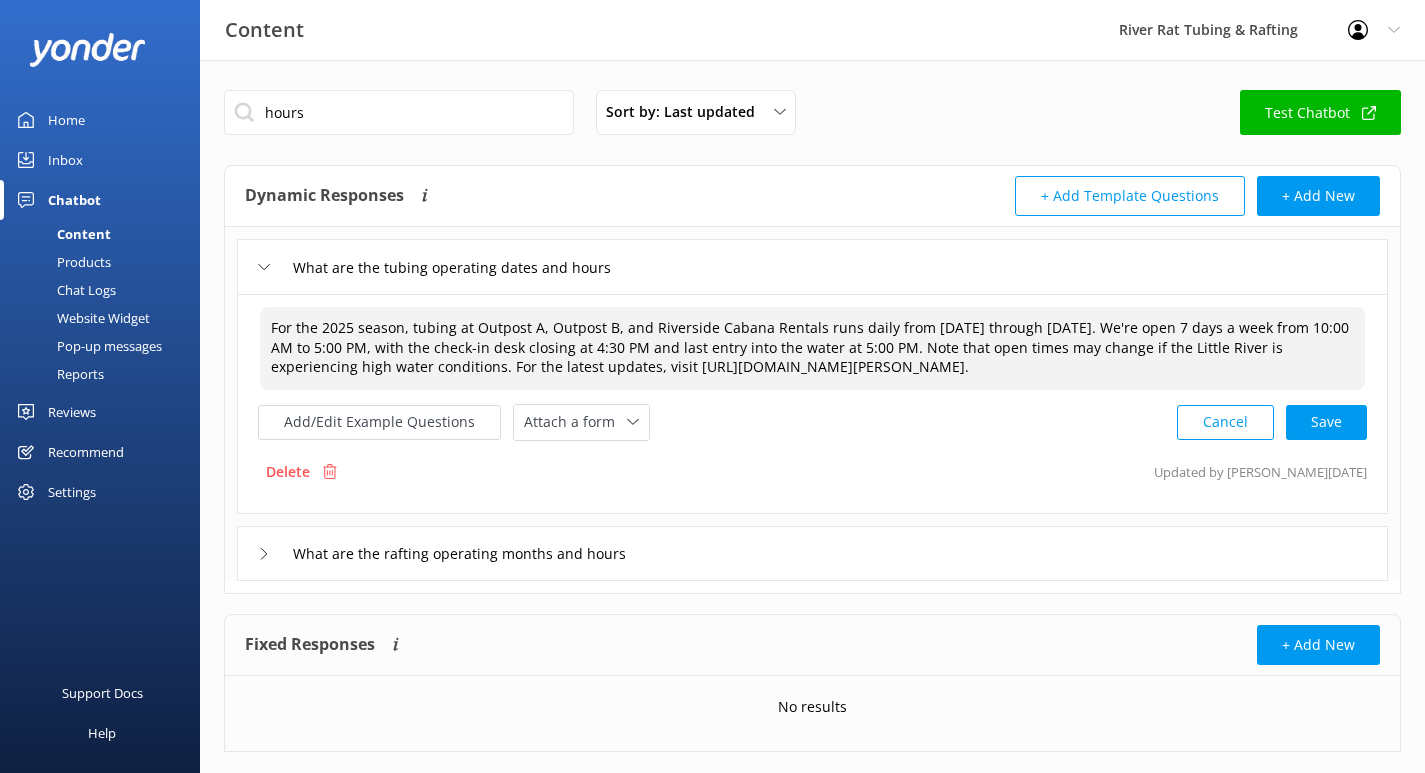 scroll, scrollTop: 0, scrollLeft: 0, axis: both 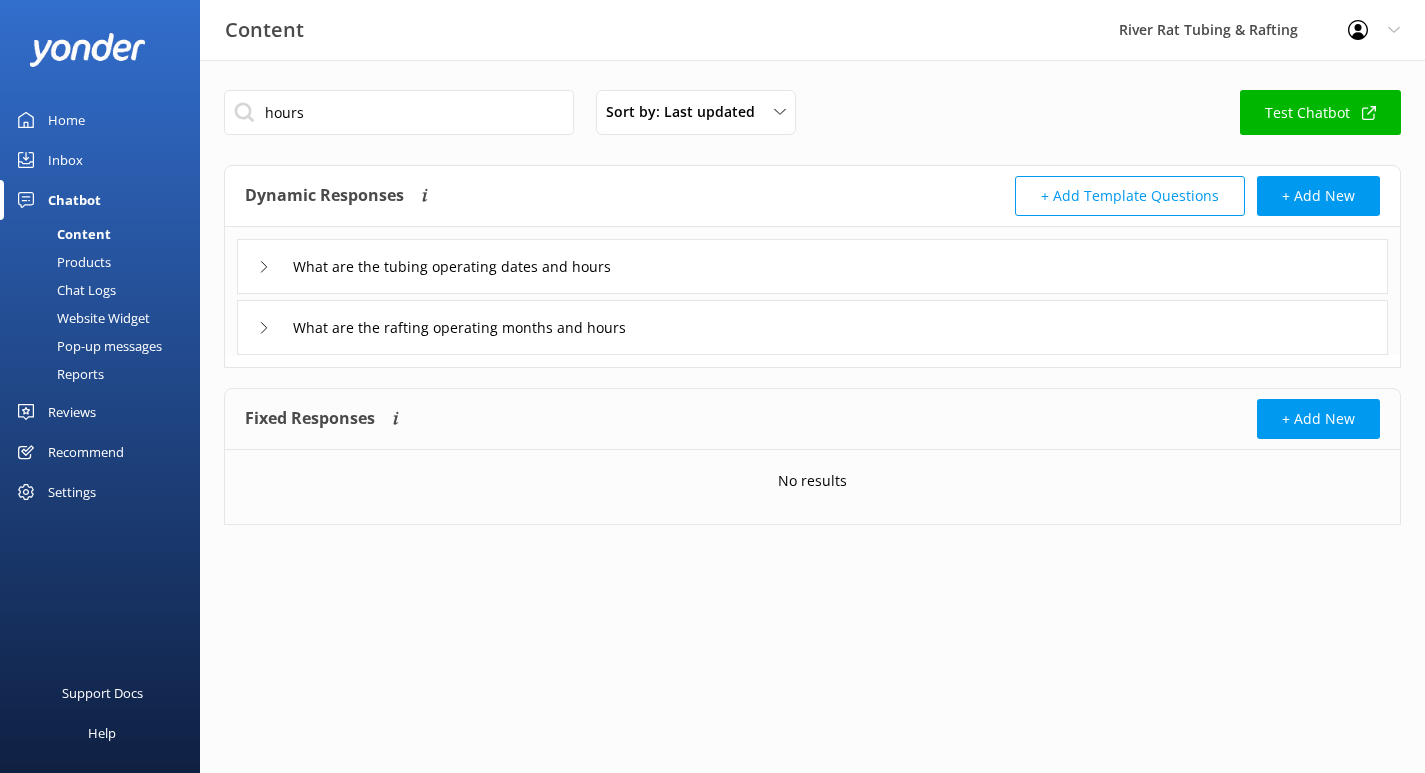 click 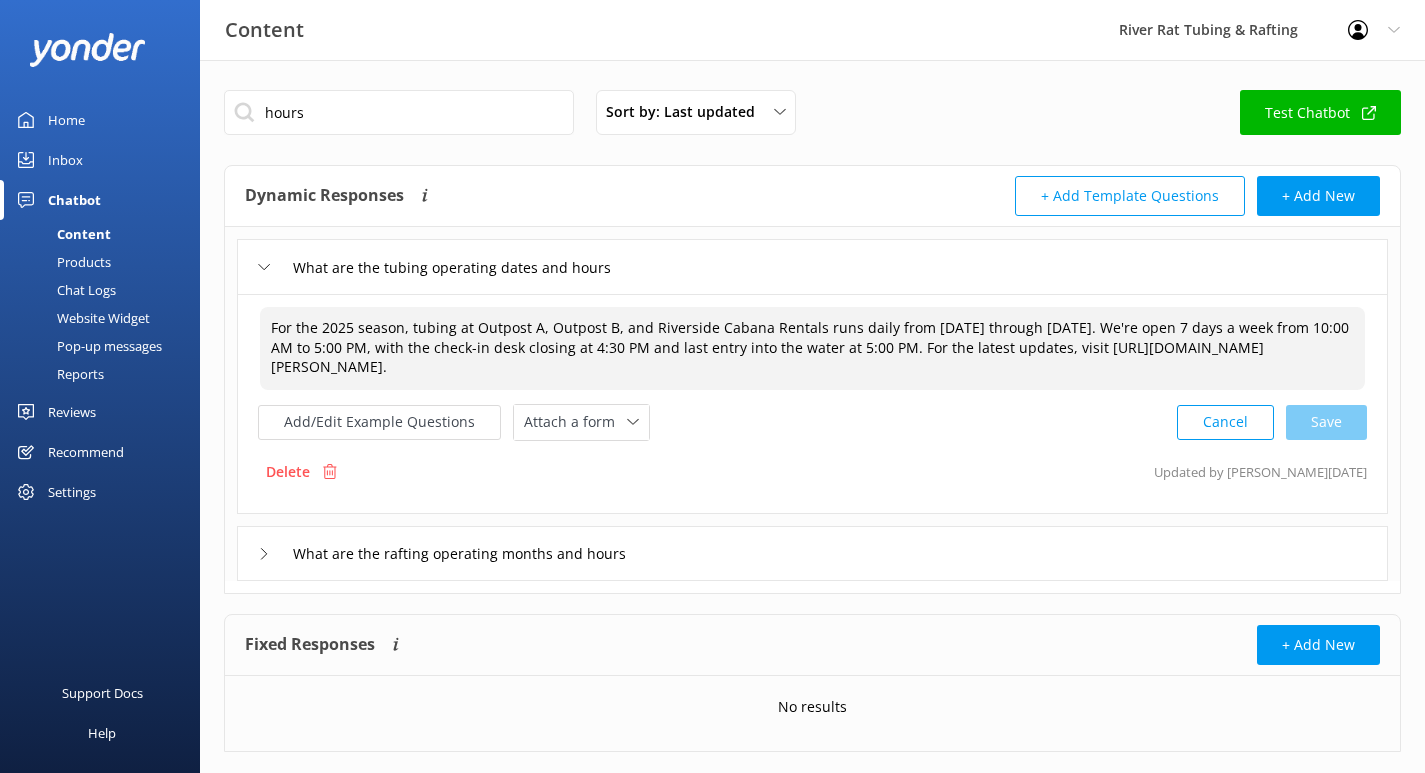 click on "For the 2025 season, tubing at Outpost A, Outpost B, and Riverside Cabana Rentals runs daily from [DATE] through [DATE]. We're open 7 days a week from 10:00 AM to 5:00 PM, with the check-in desk closing at 4:30 PM and last entry into the water at 5:00 PM. For the latest updates, visit [URL][DOMAIN_NAME][PERSON_NAME]." at bounding box center (812, 348) 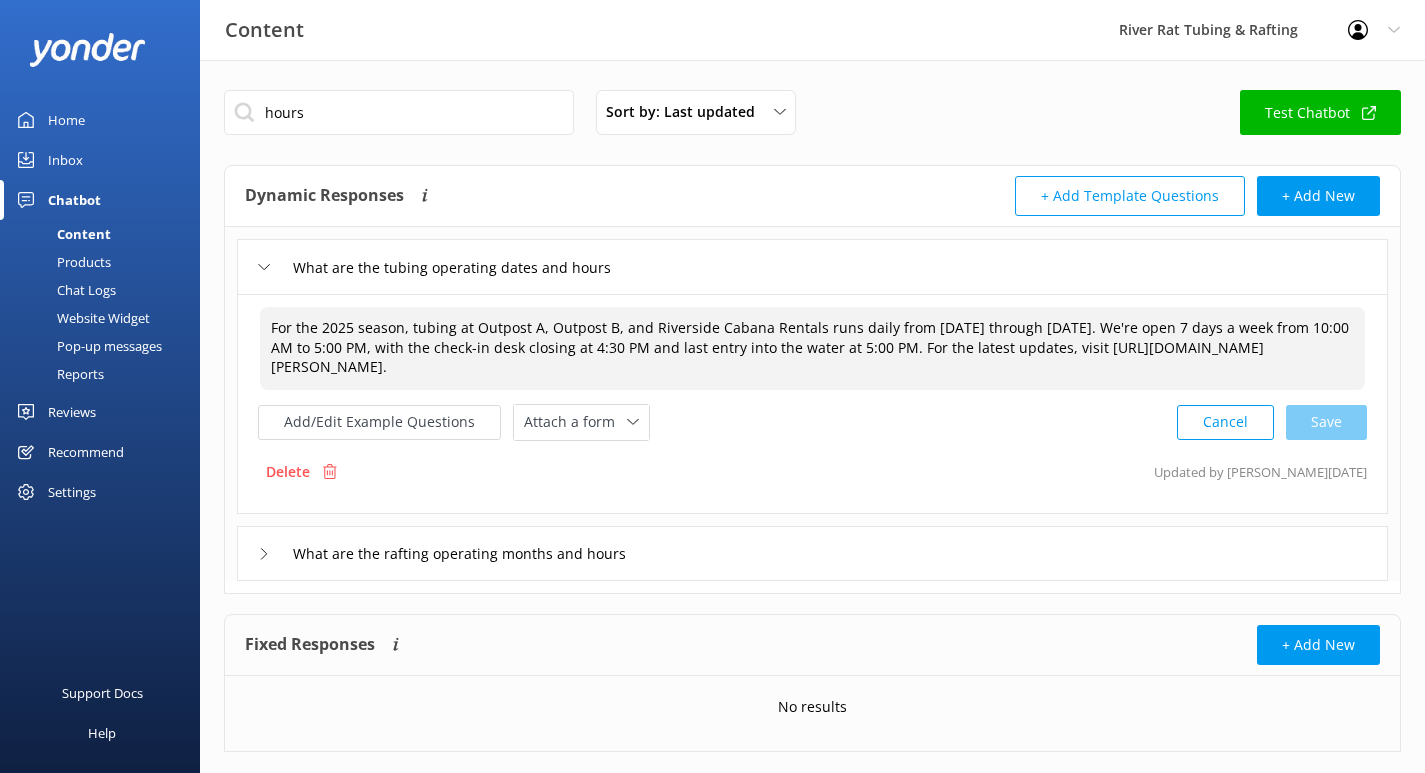 click on "For the 2025 season, tubing at Outpost A, Outpost B, and Riverside Cabana Rentals runs daily from [DATE] through [DATE]. We're open 7 days a week from 10:00 AM to 5:00 PM, with the check-in desk closing at 4:30 PM and last entry into the water at 5:00 PM. For the latest updates, visit [URL][DOMAIN_NAME][PERSON_NAME]." at bounding box center [812, 348] 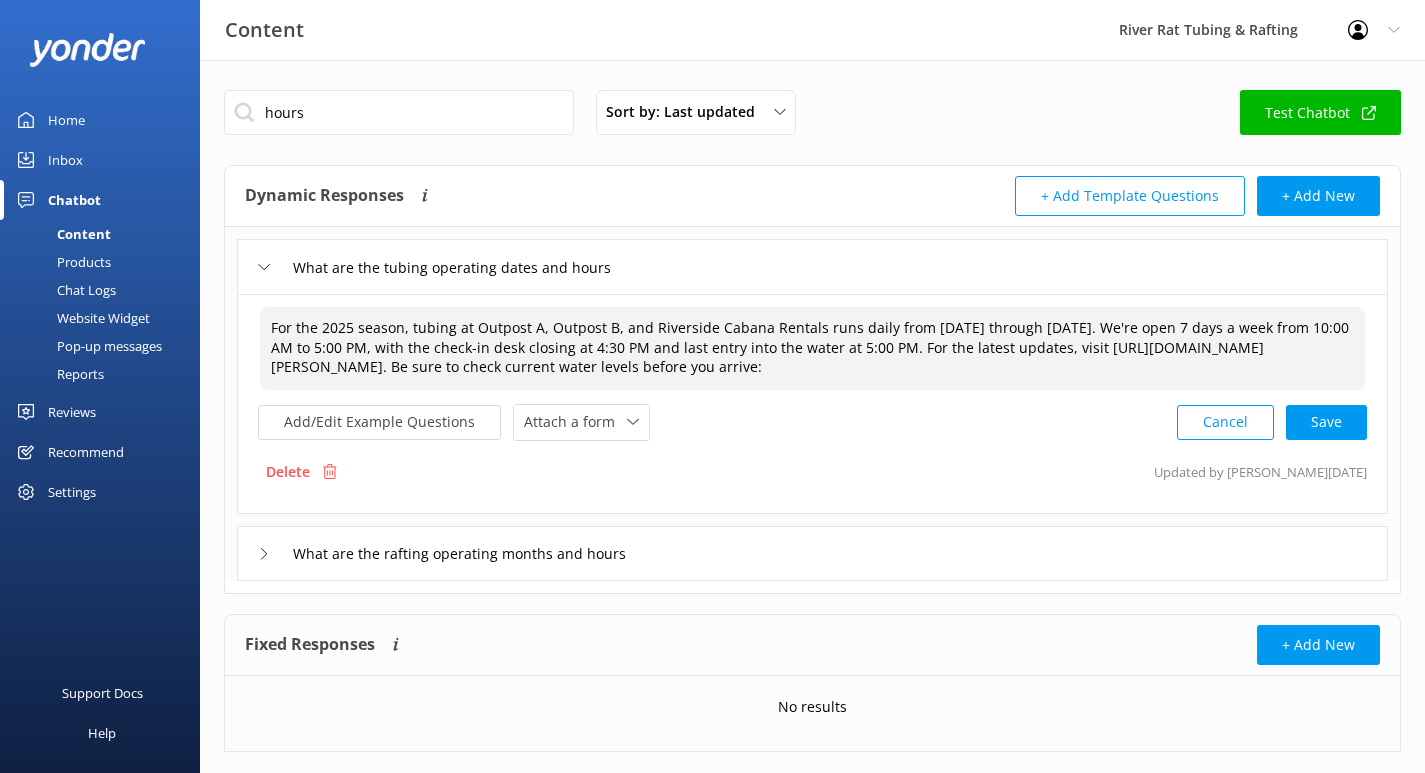 paste on "[URL][DOMAIN_NAME]" 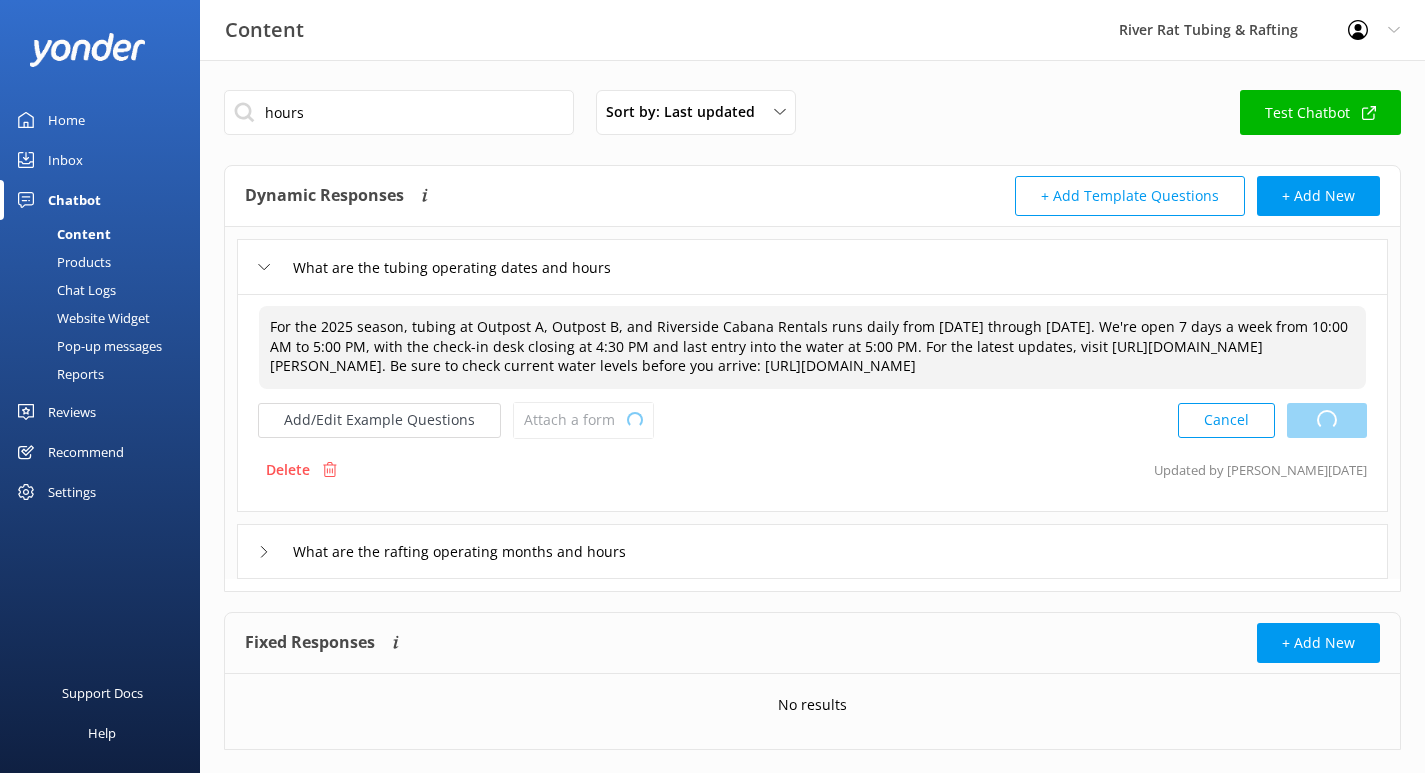 click on "Cancel Loading.." at bounding box center [1272, 420] 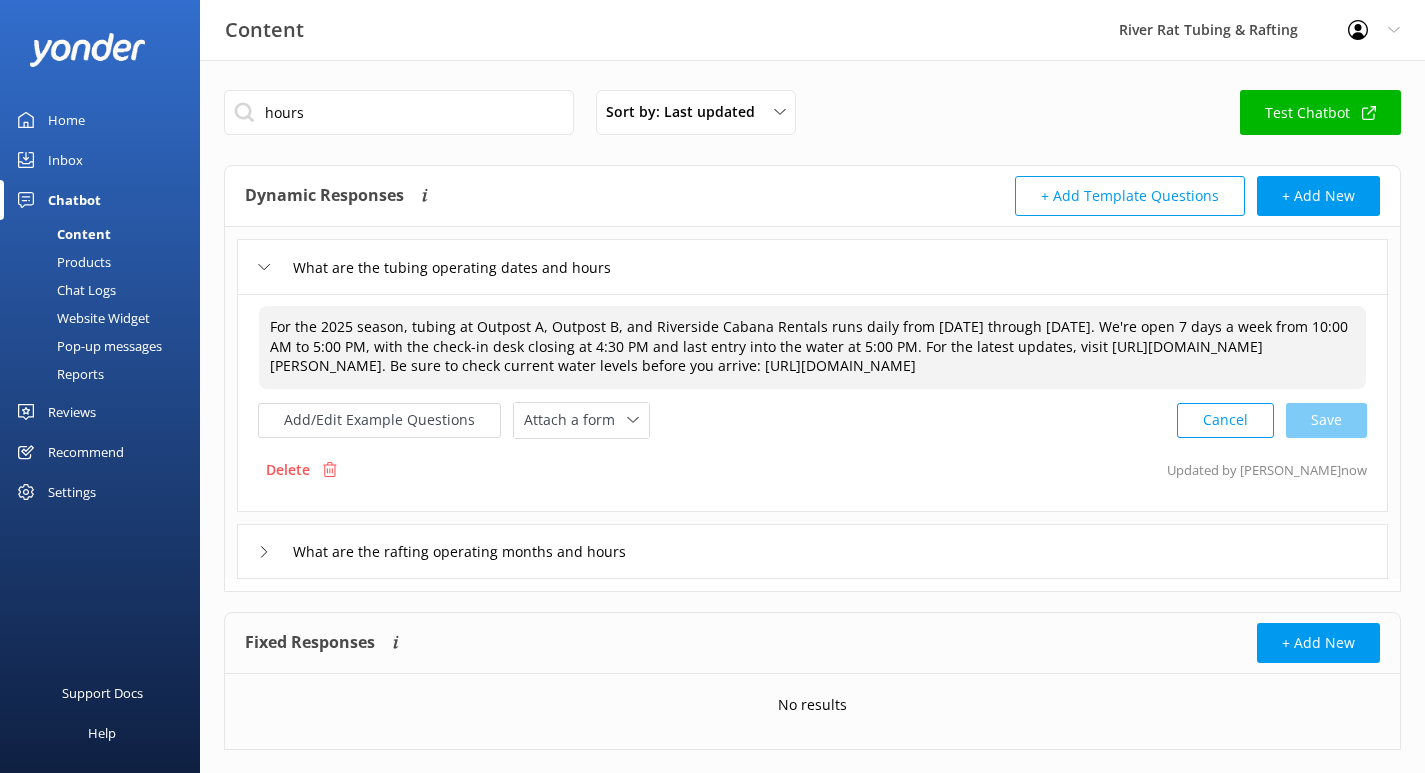 type on "For the 2025 season, tubing at Outpost A, Outpost B, and Riverside Cabana Rentals runs daily from [DATE] through [DATE]. We're open 7 days a week from 10:00 AM to 5:00 PM, with the check-in desk closing at 4:30 PM and last entry into the water at 5:00 PM. For the latest updates, visit [URL][DOMAIN_NAME][PERSON_NAME]. Be sure to check current water levels before you arrive: [URL][DOMAIN_NAME]" 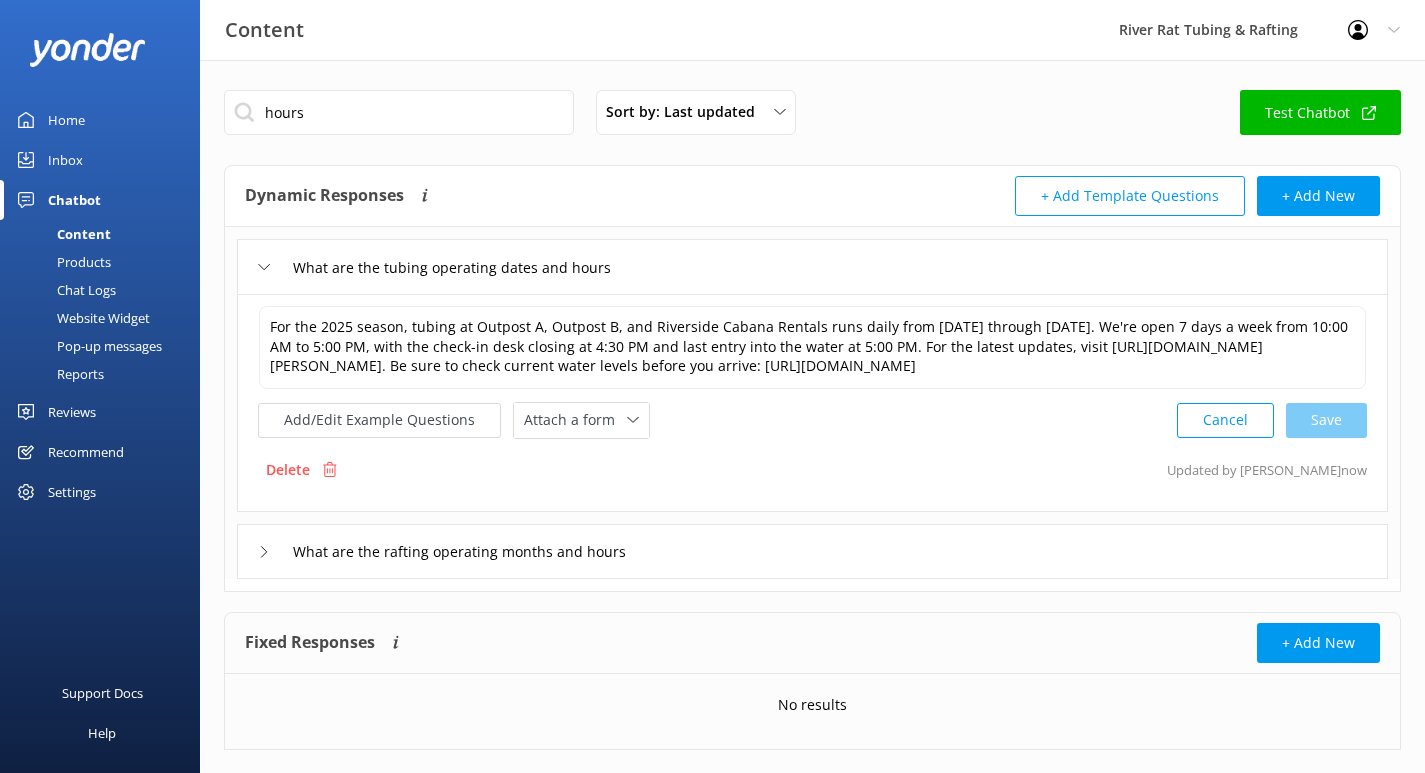 click on "Inbox" at bounding box center [65, 160] 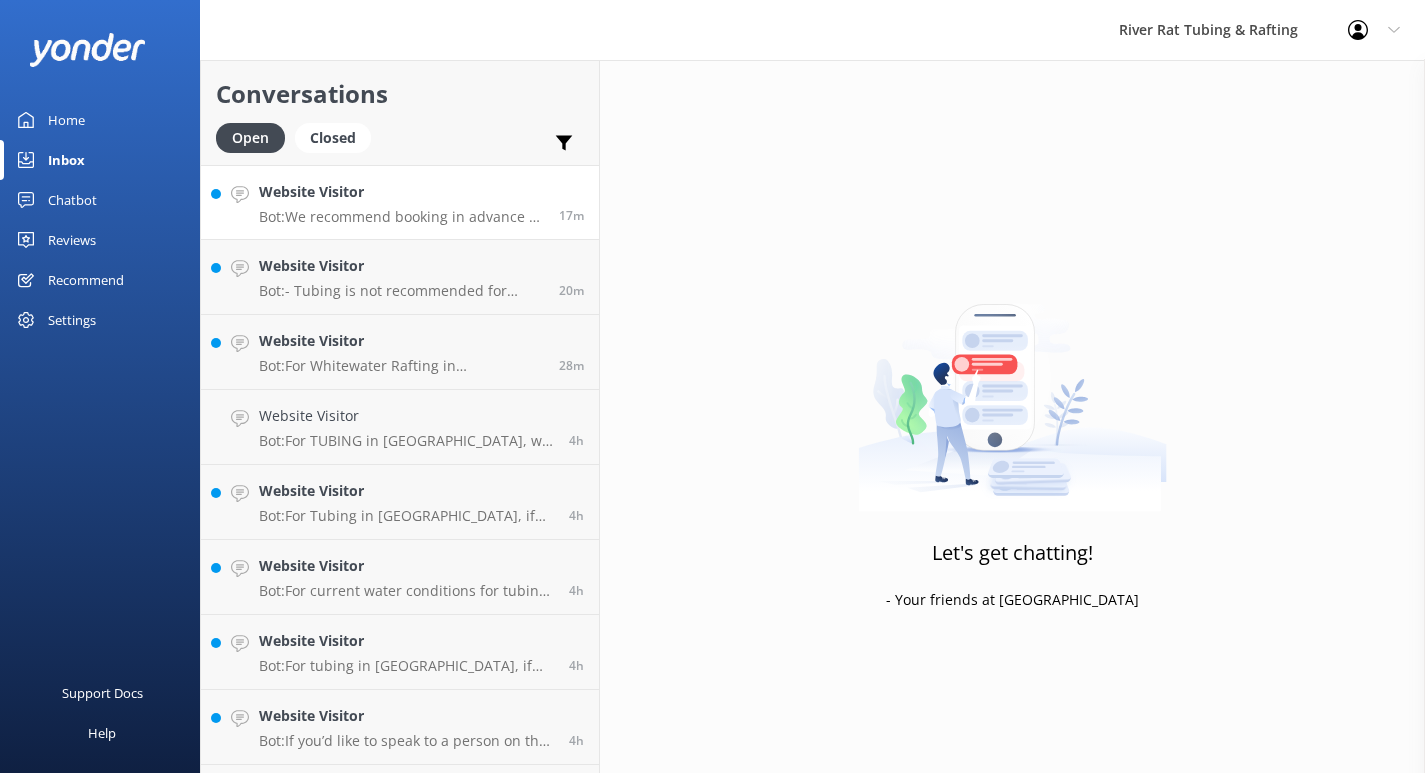 click on "Website Visitor" at bounding box center [401, 192] 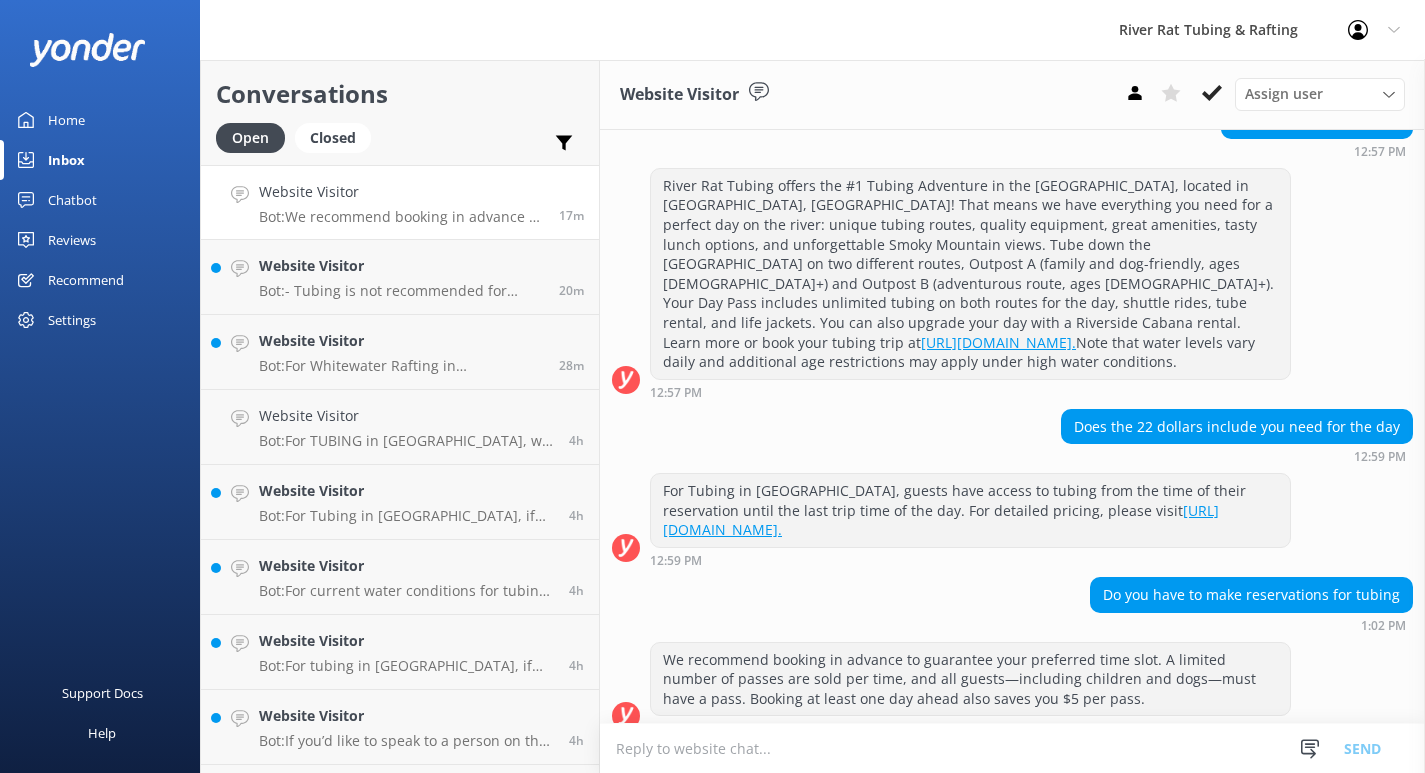 scroll, scrollTop: 229, scrollLeft: 0, axis: vertical 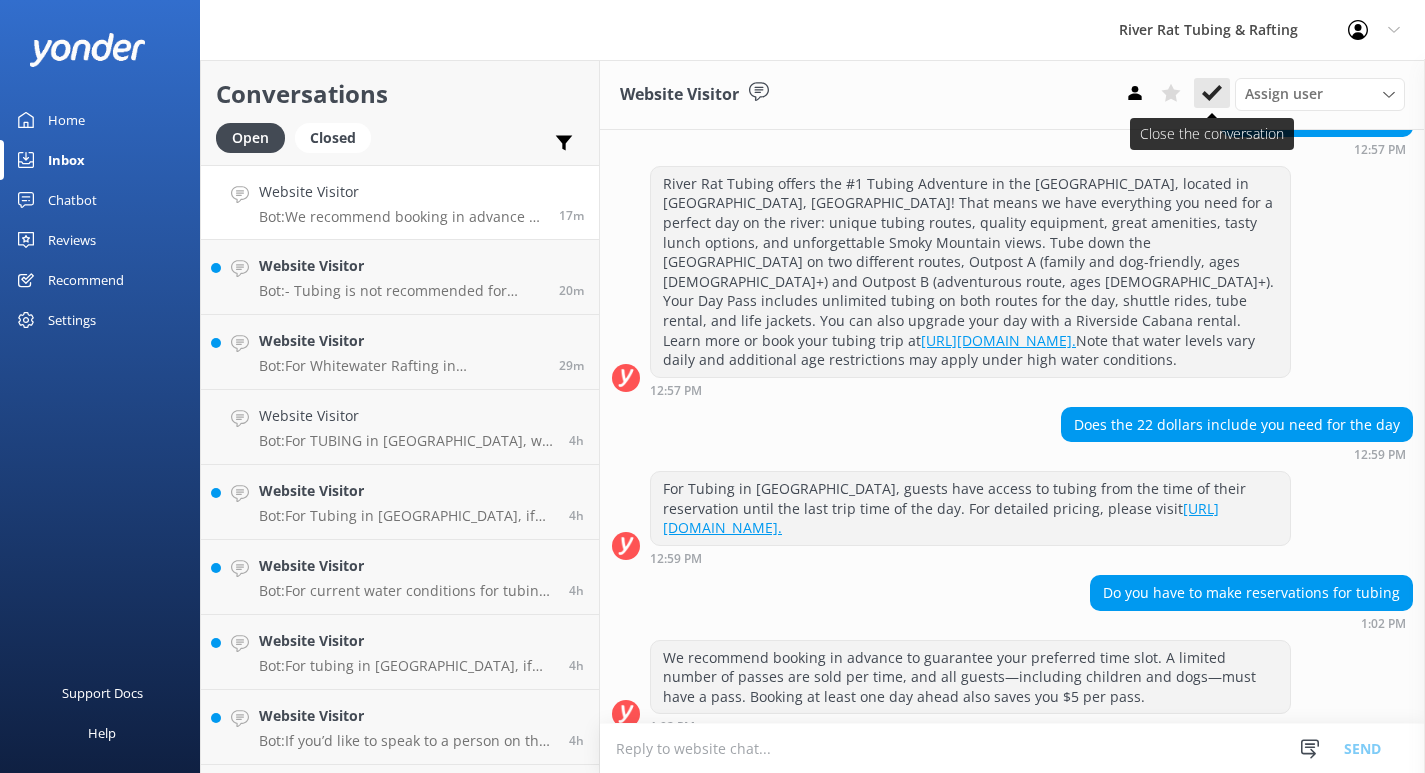 click 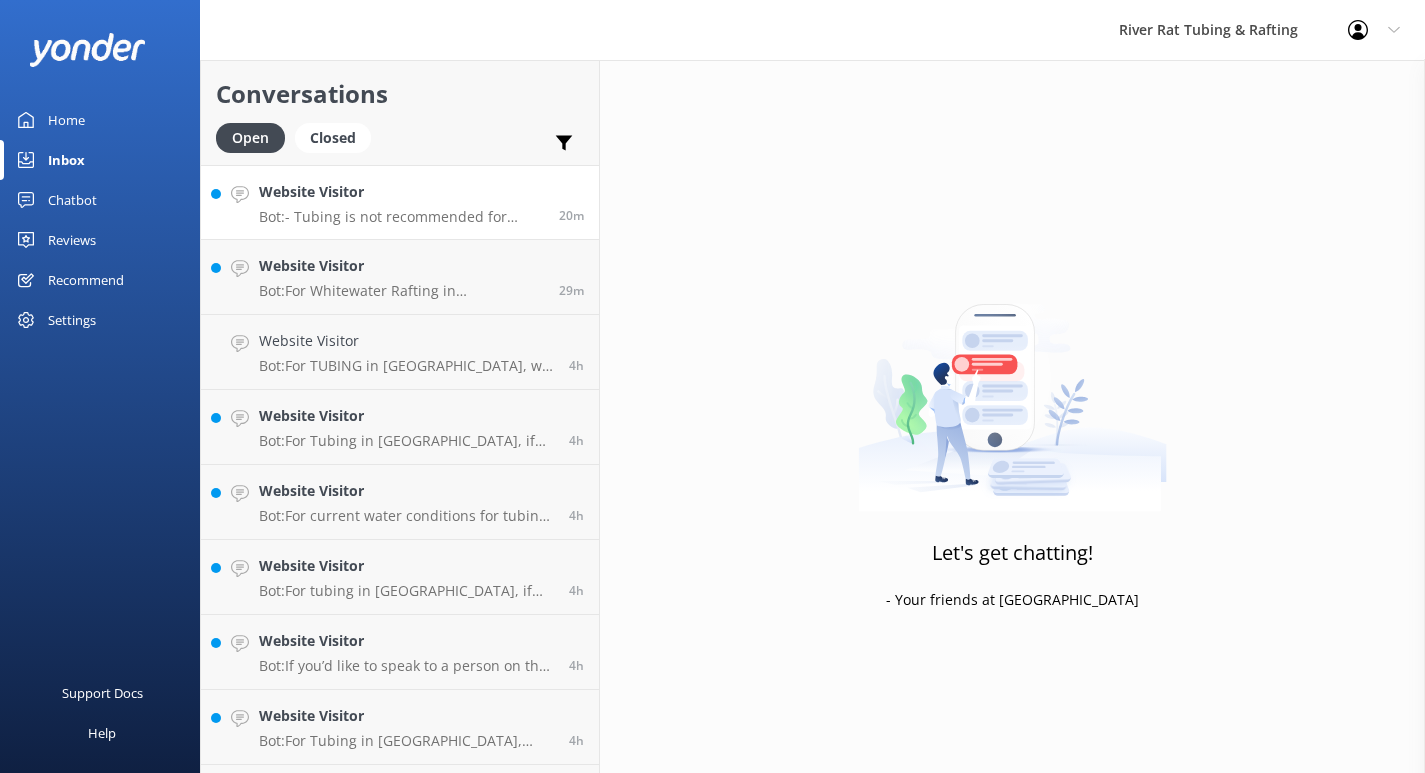 click on "Bot:  - Tubing is not recommended for individuals over 300 lbs unless they are physically fit and used to regular vigorous activity.
- Rafting is also not recommended for individuals over 300 lbs unless they are physically fit and regularly participate in vigorous exercise." at bounding box center [401, 217] 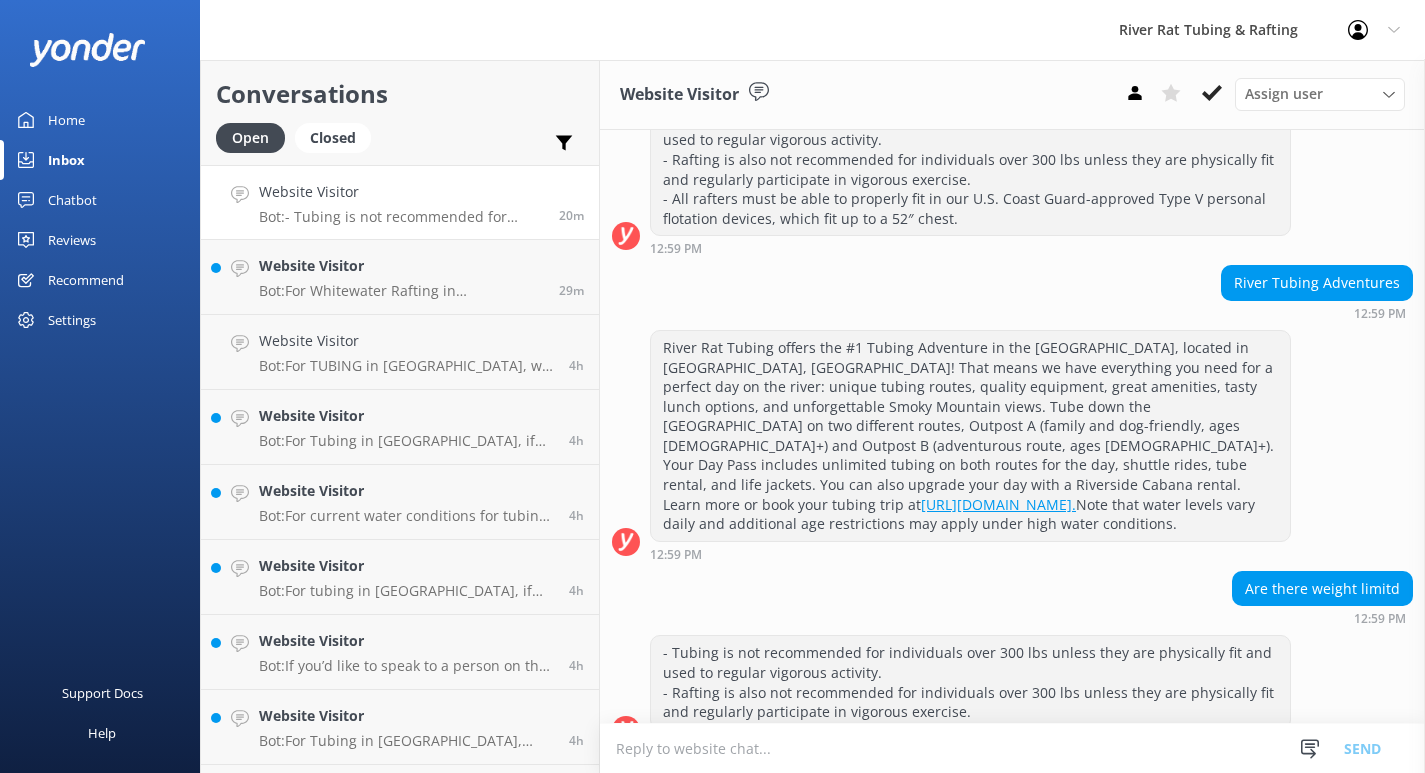 scroll, scrollTop: 307, scrollLeft: 0, axis: vertical 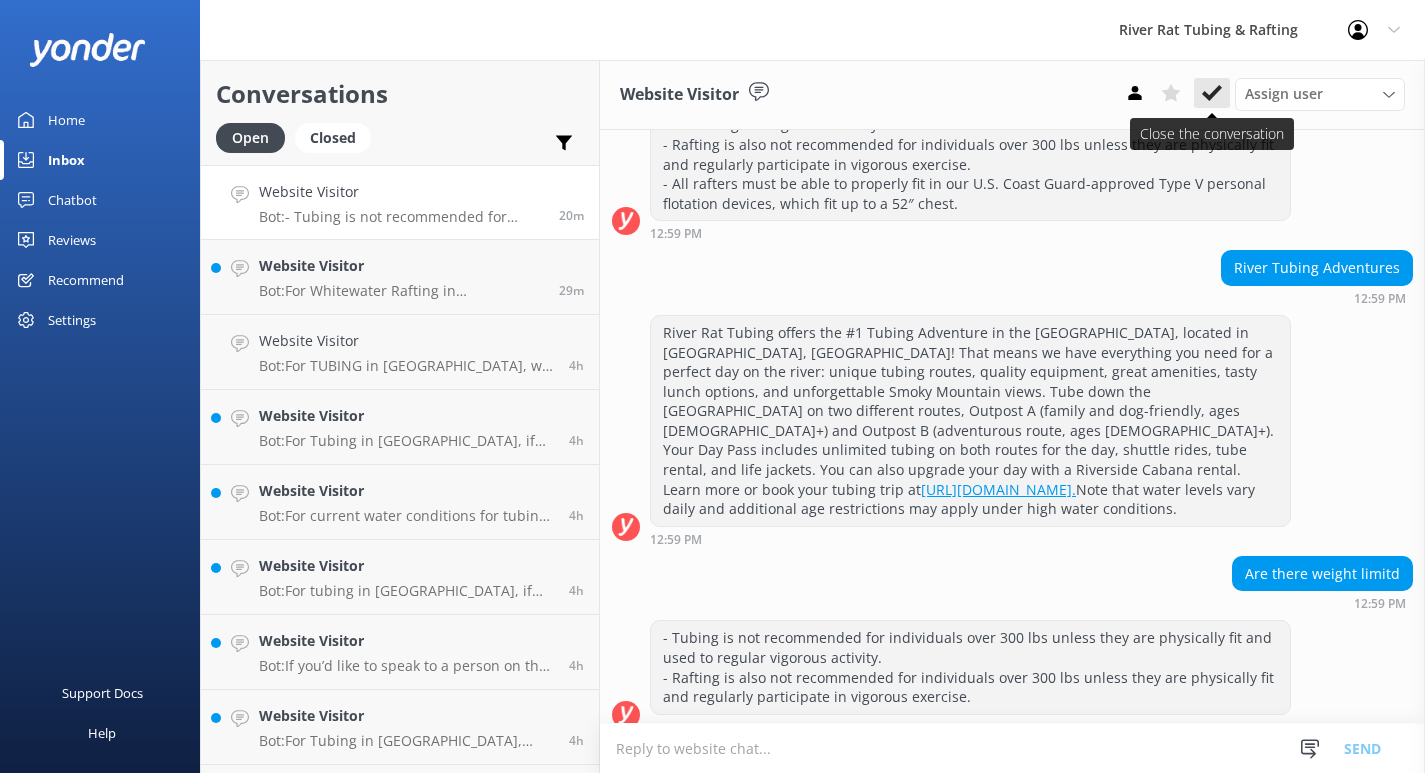 click 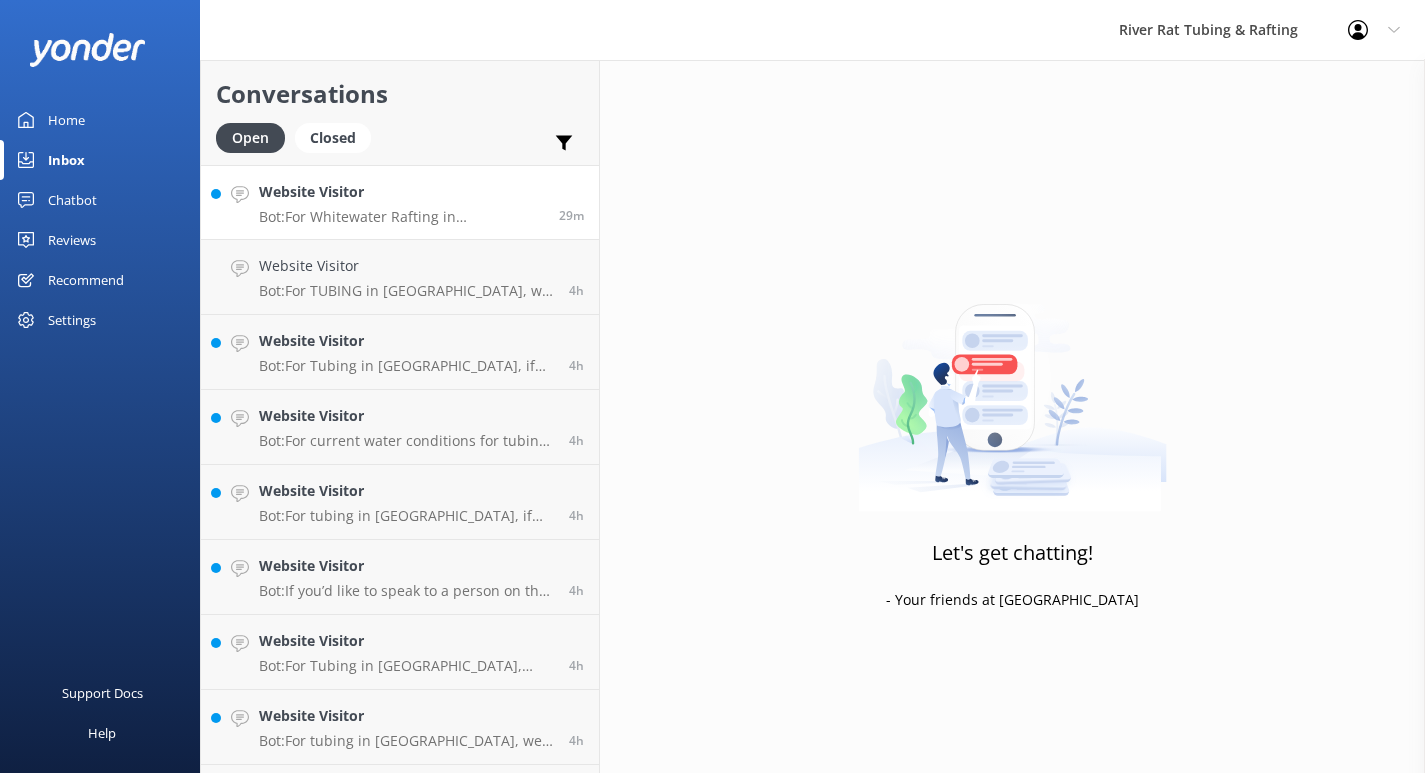 click on "Bot:  For Whitewater Rafting in [GEOGRAPHIC_DATA], the full-sized rafts typically hold about 7 guests plus a guide, while the specialized Xtreme rafts hold about 4 guests plus a guide per raft." at bounding box center (401, 217) 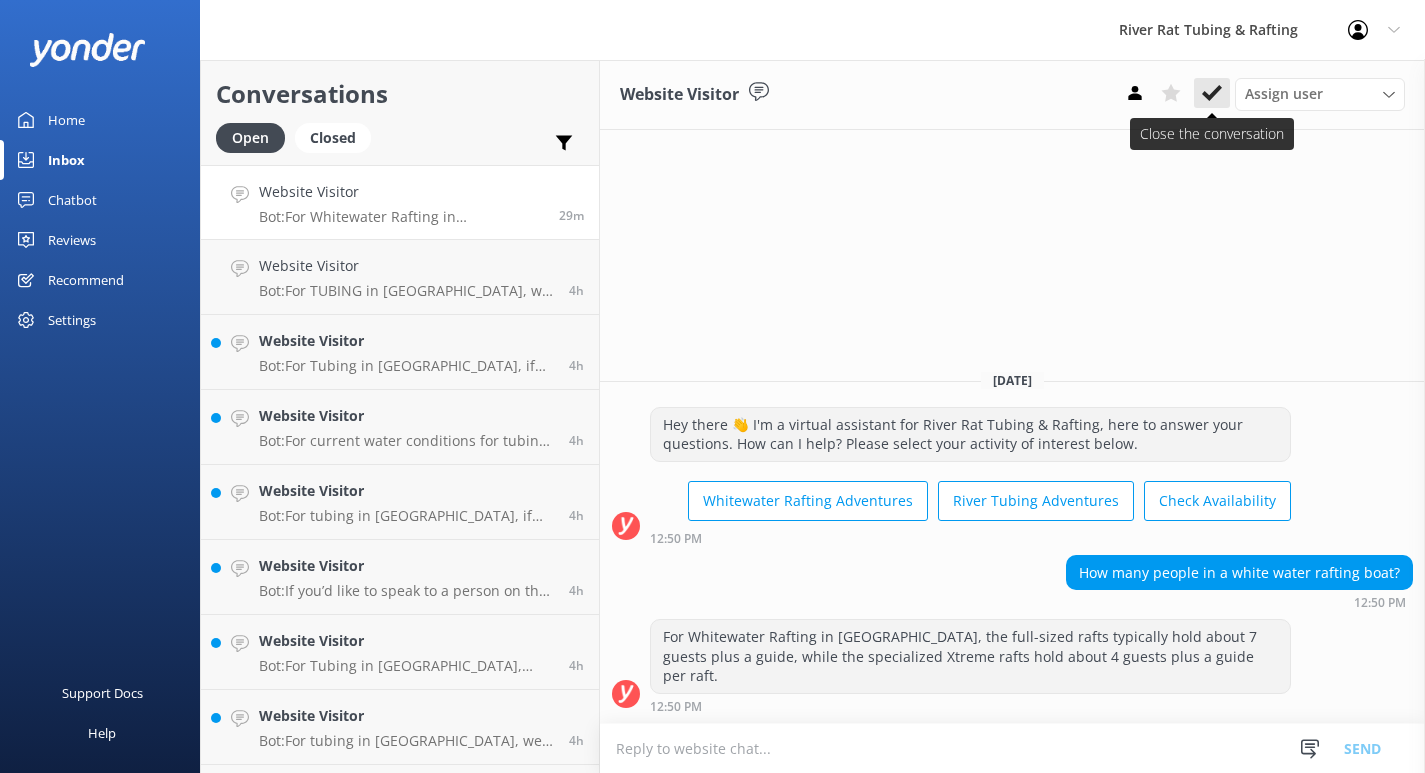 click at bounding box center [1212, 93] 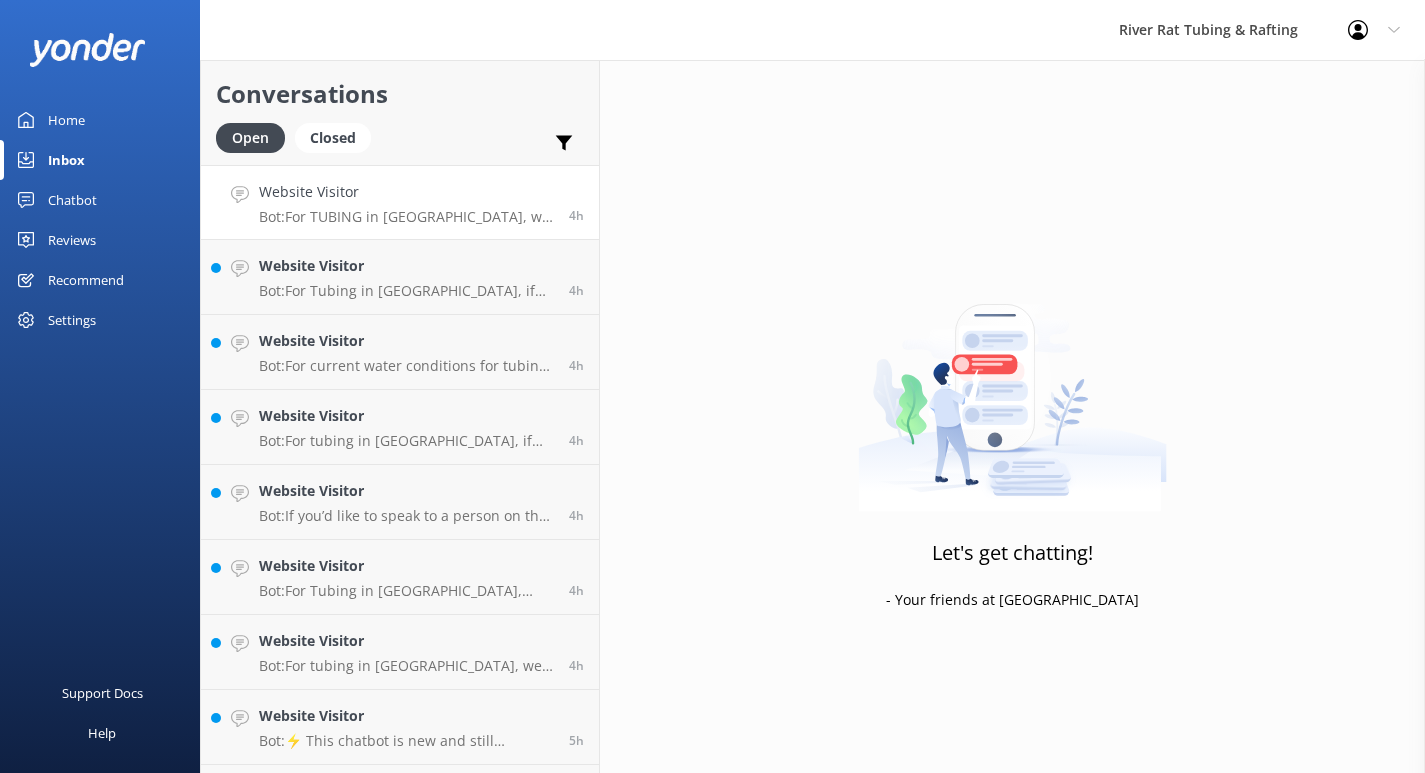 click on "Website Visitor" at bounding box center [406, 192] 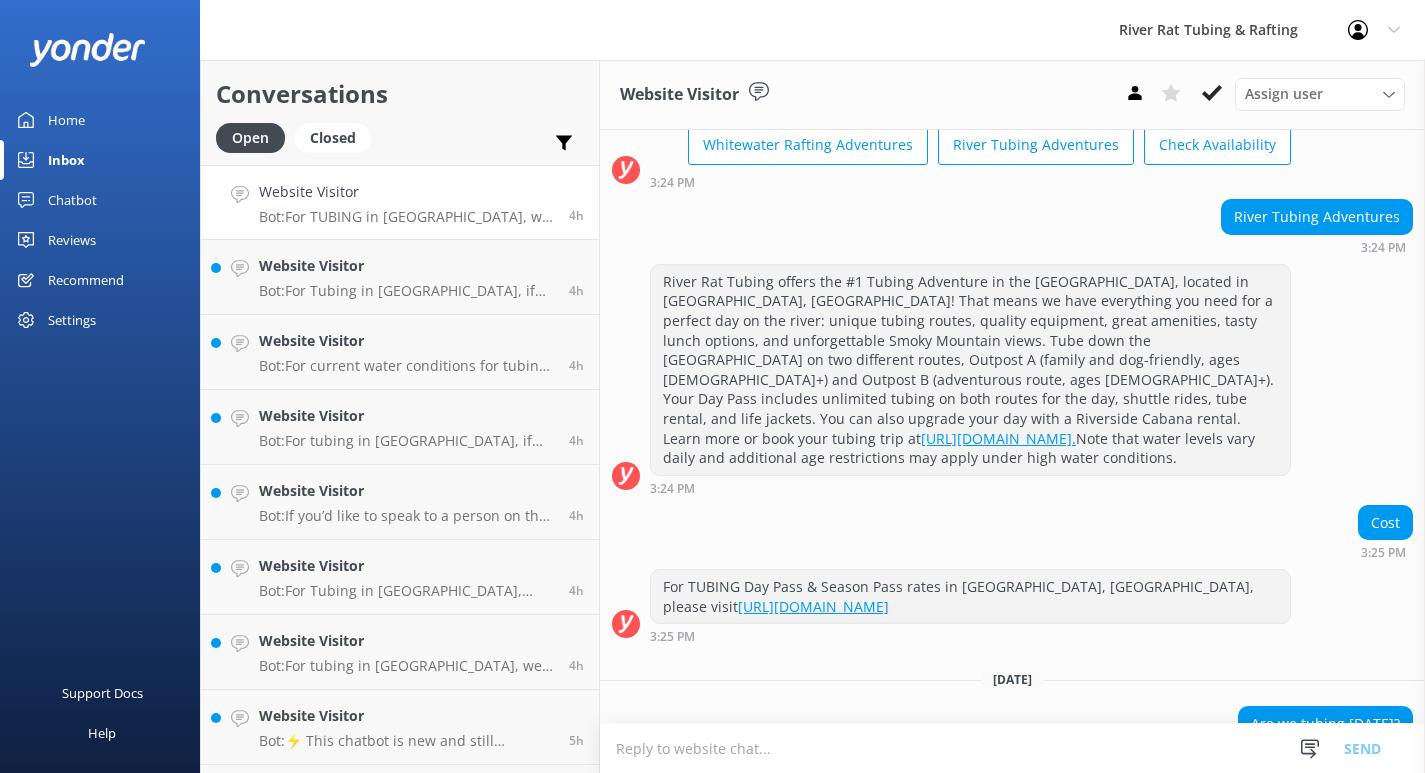 scroll, scrollTop: 281, scrollLeft: 0, axis: vertical 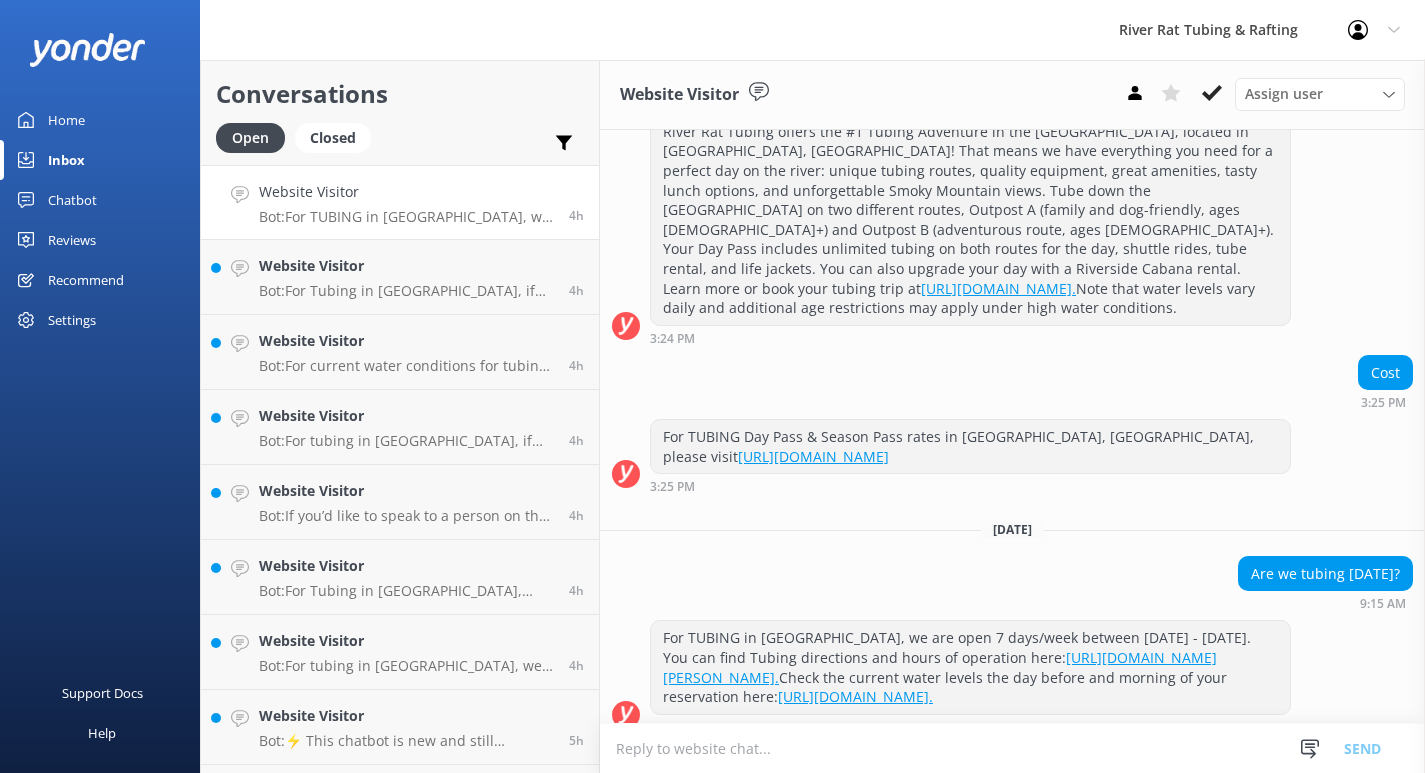 drag, startPoint x: 1186, startPoint y: 678, endPoint x: 854, endPoint y: 664, distance: 332.29504 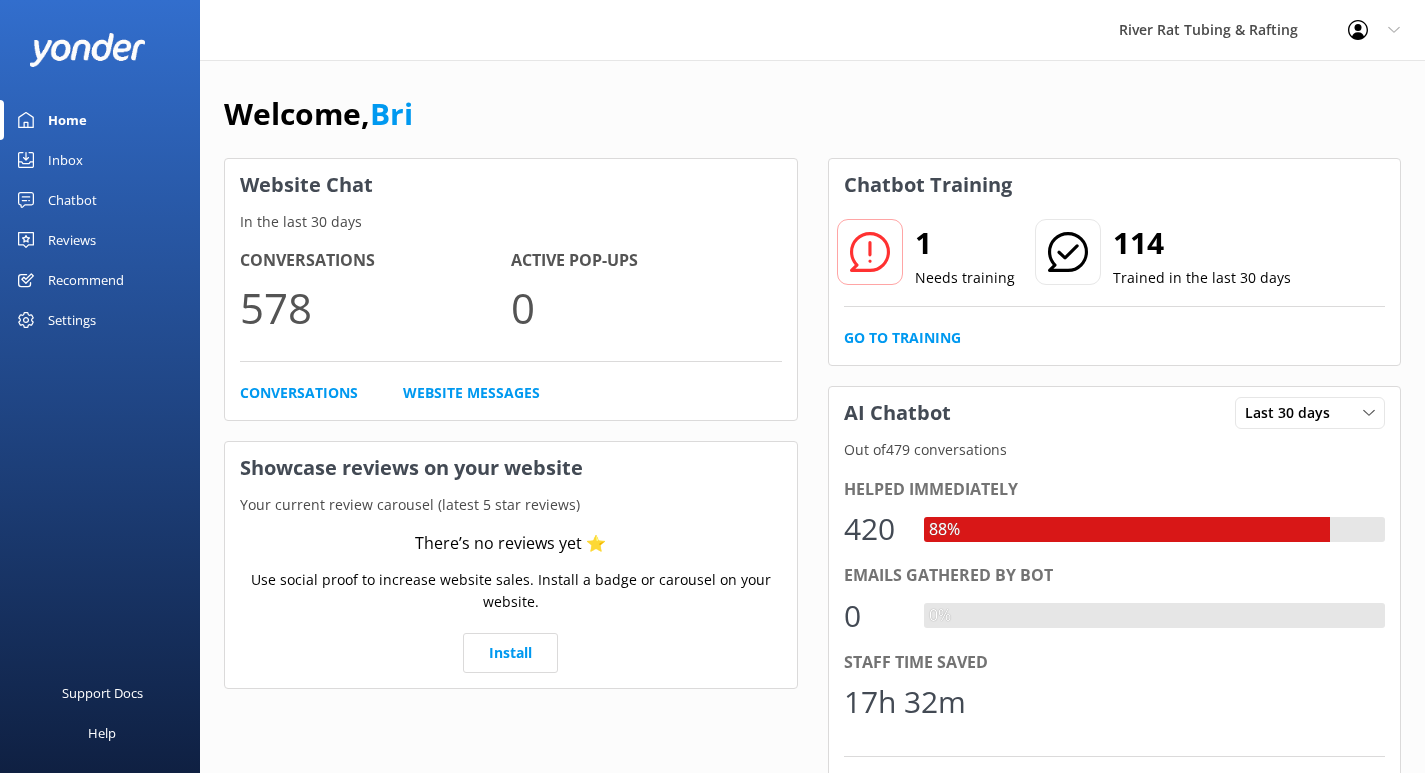 click on "Inbox" at bounding box center [65, 160] 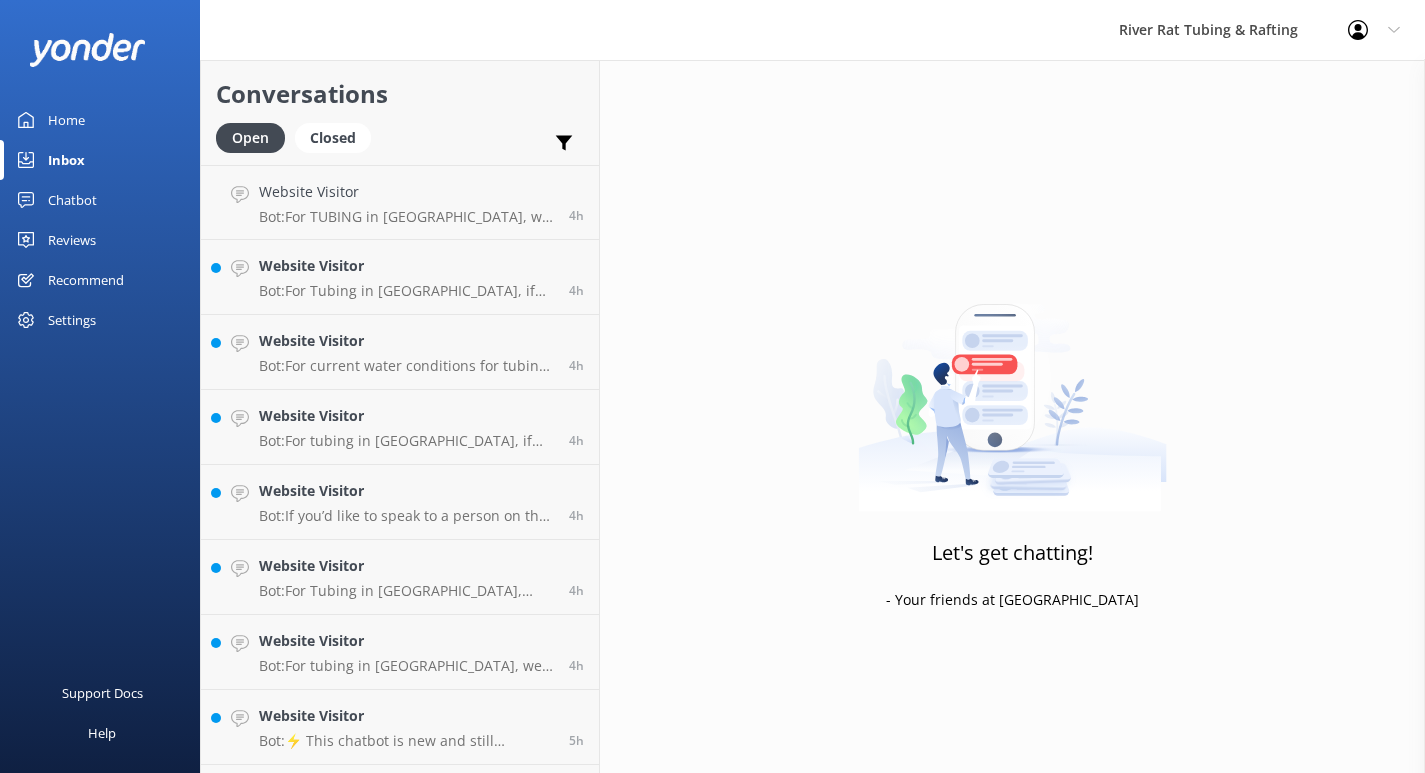 click on "Chatbot" at bounding box center (72, 200) 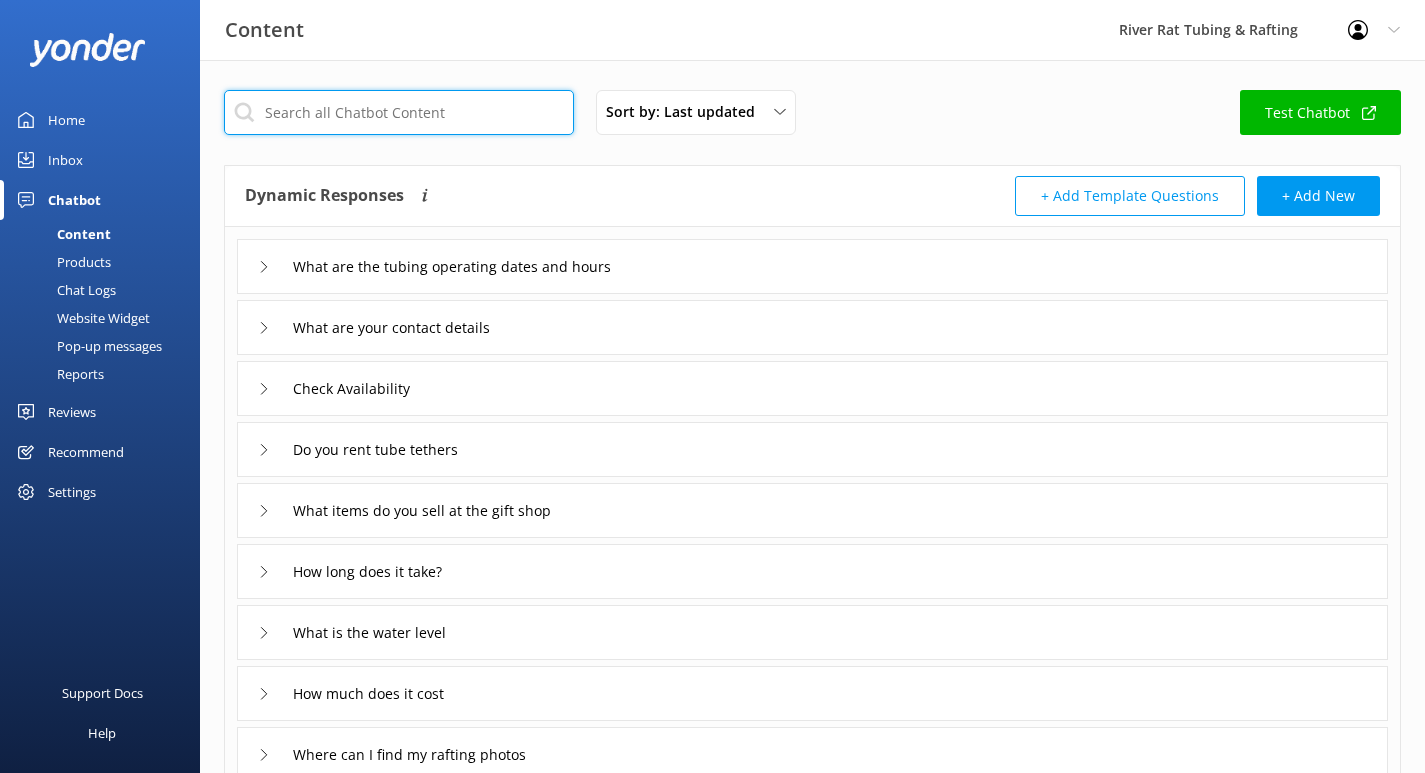 click at bounding box center (399, 112) 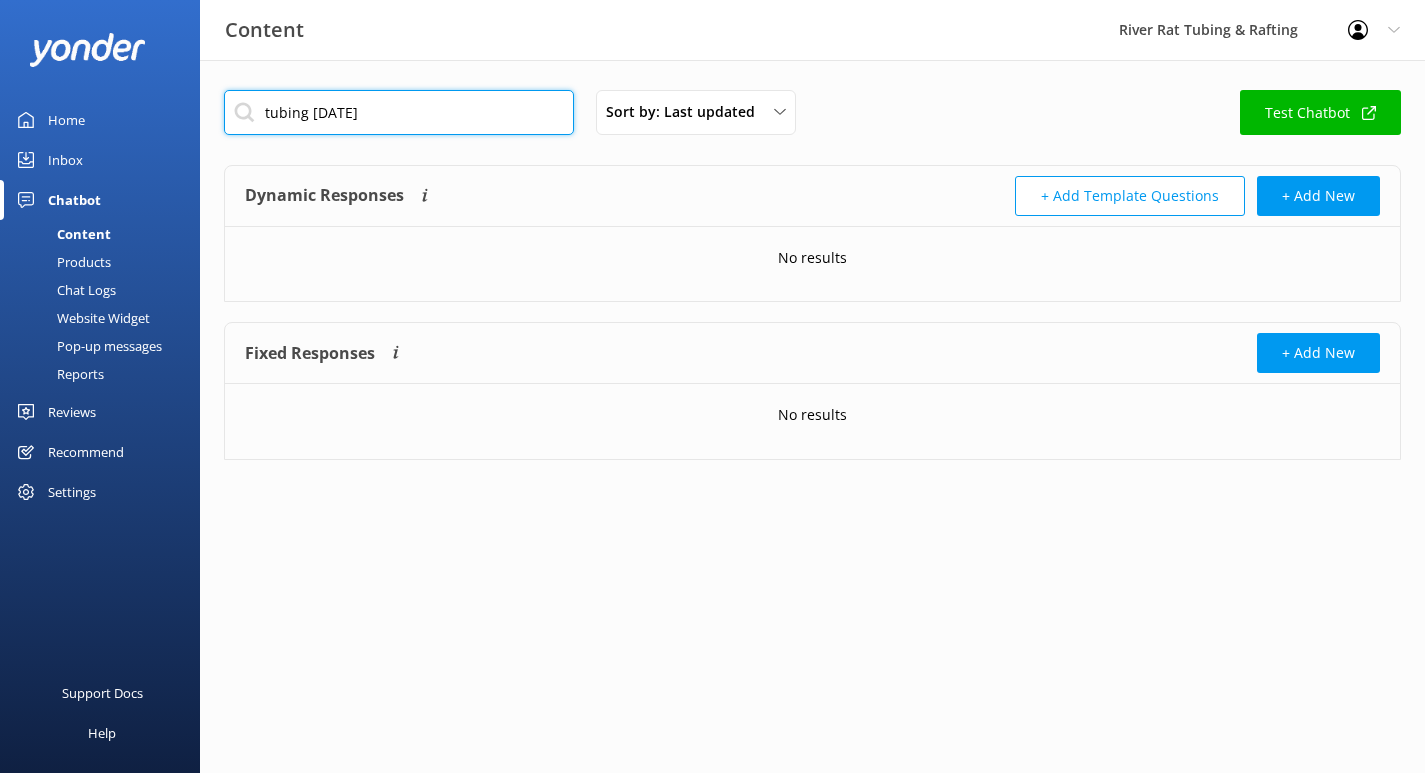 click on "tubing [DATE]" at bounding box center (399, 112) 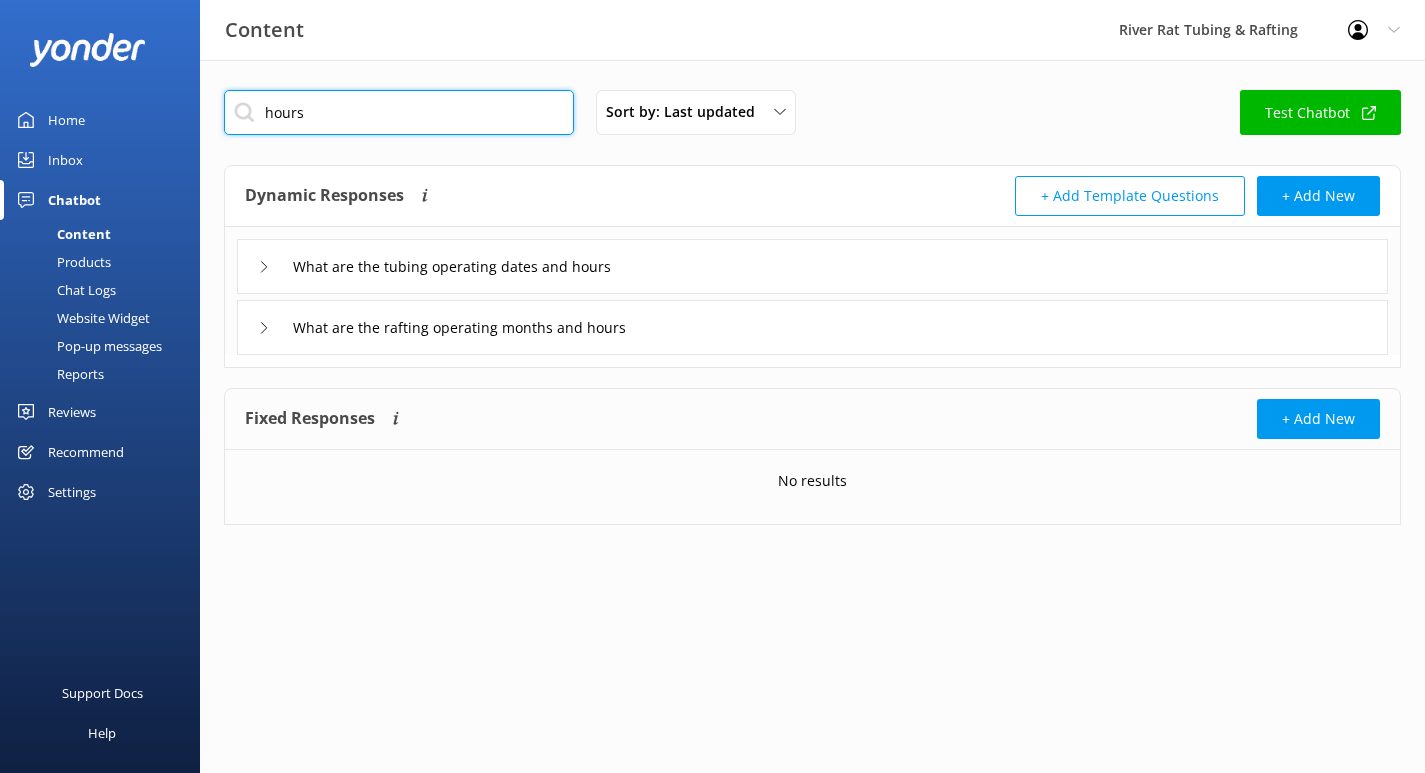 type on "hours" 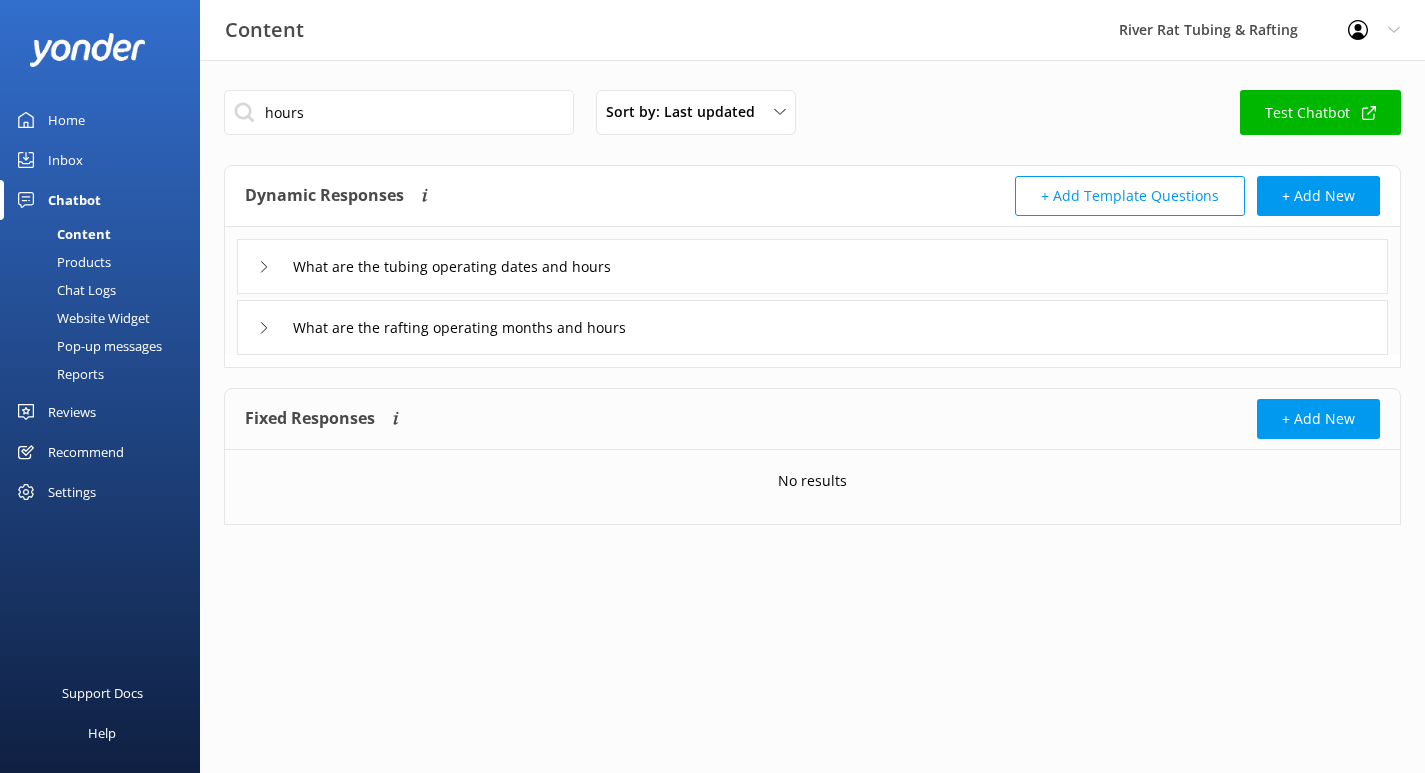 click 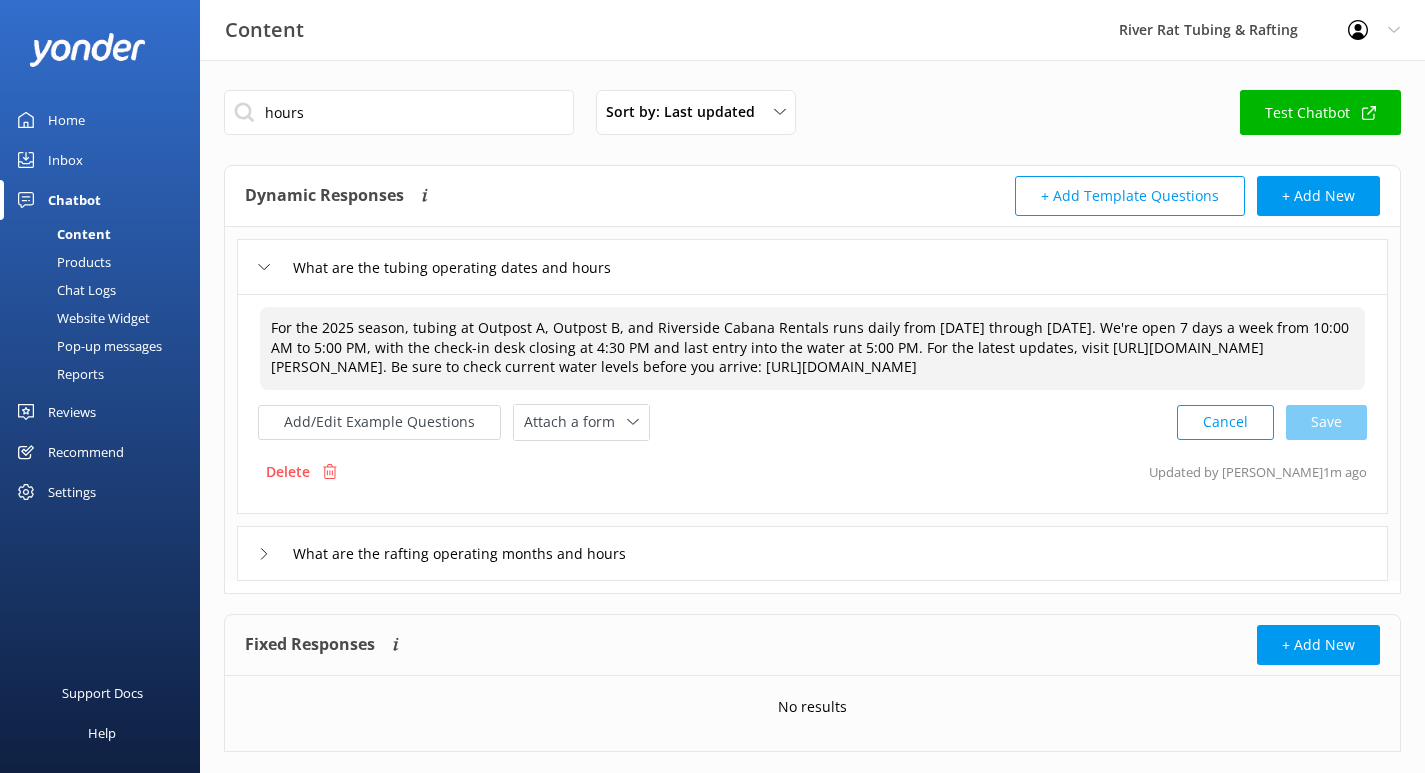 drag, startPoint x: 456, startPoint y: 399, endPoint x: 726, endPoint y: 371, distance: 271.44797 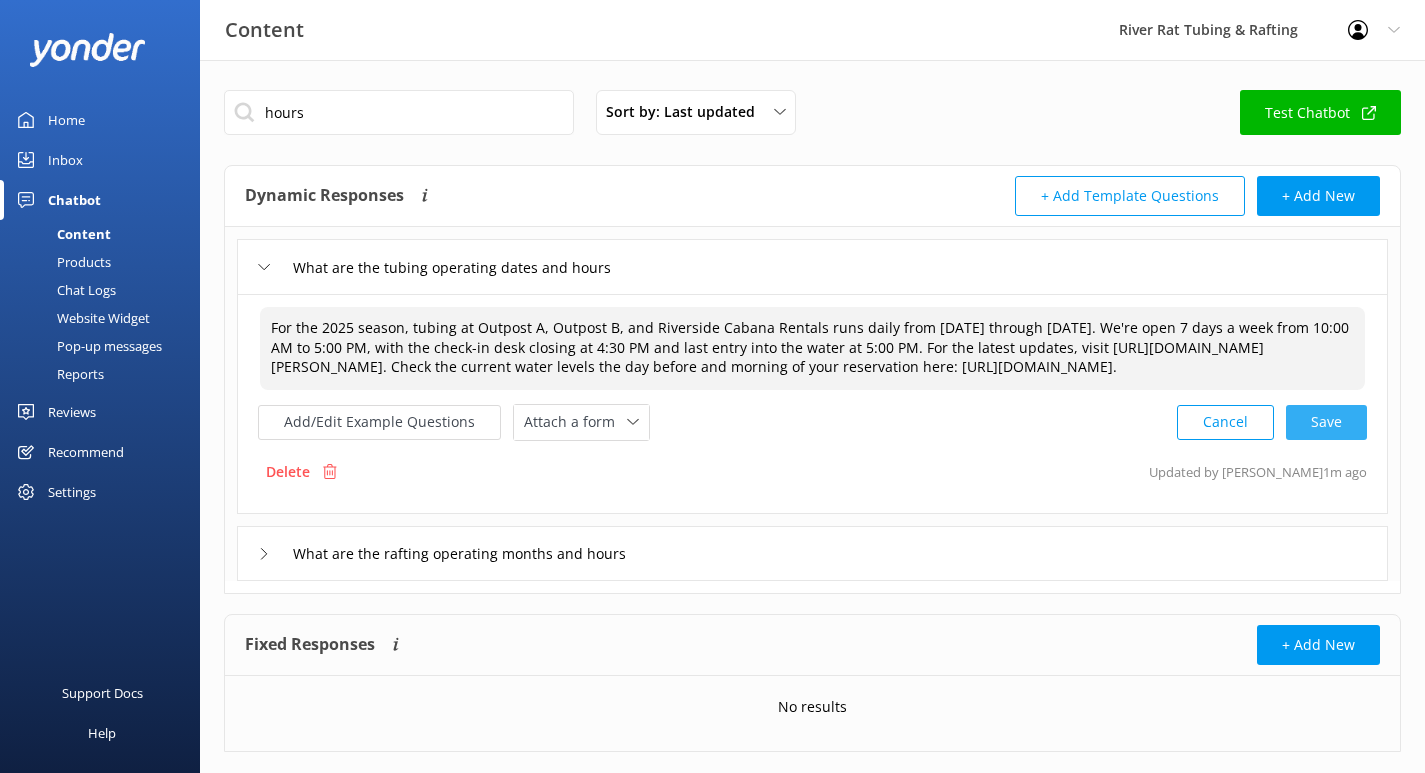 click on "Cancel Save" at bounding box center [1272, 422] 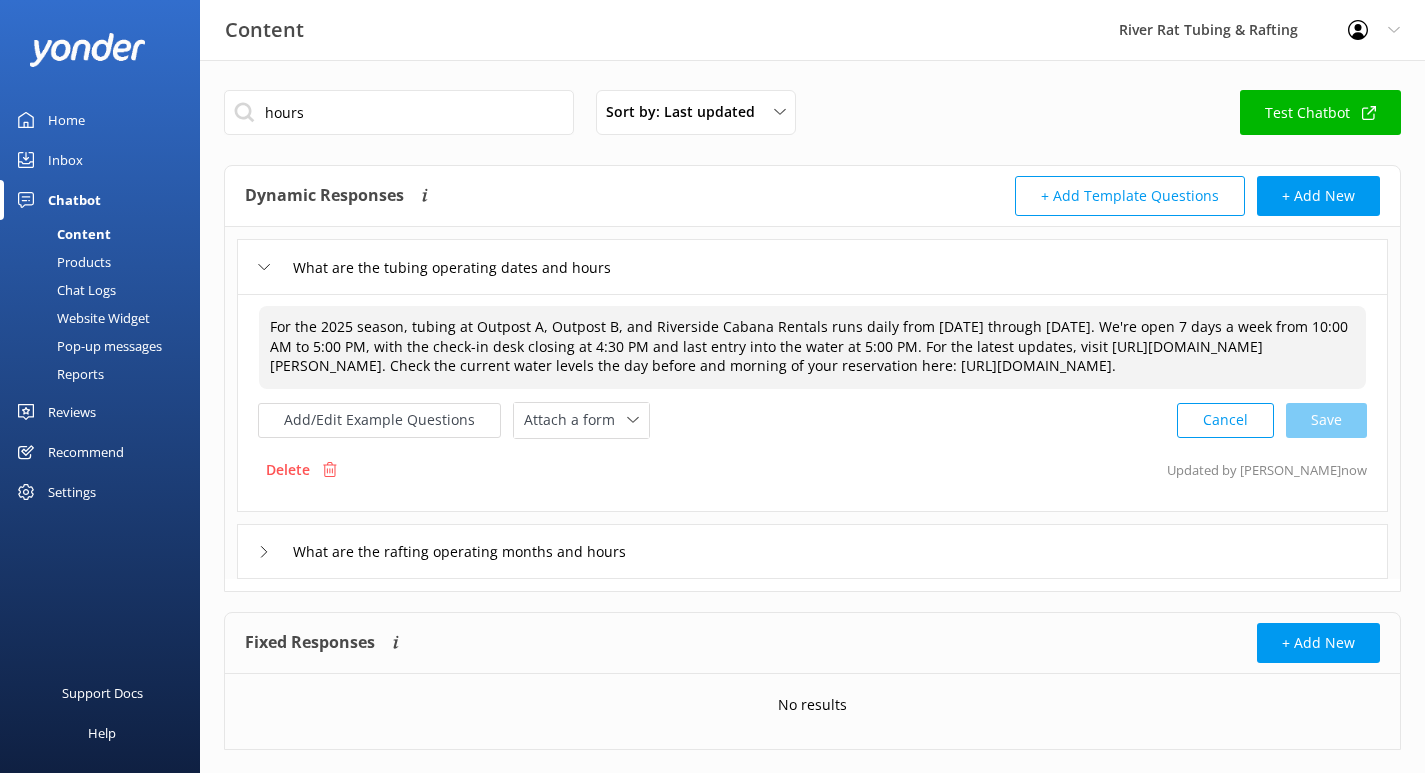 type on "For the 2025 season, tubing at Outpost A, Outpost B, and Riverside Cabana Rentals runs daily from [DATE] through [DATE]. We're open 7 days a week from 10:00 AM to 5:00 PM, with the check-in desk closing at 4:30 PM and last entry into the water at 5:00 PM. For the latest updates, visit [URL][DOMAIN_NAME][PERSON_NAME]. Check the current water levels the day before and morning of your reservation here: [URL][DOMAIN_NAME]." 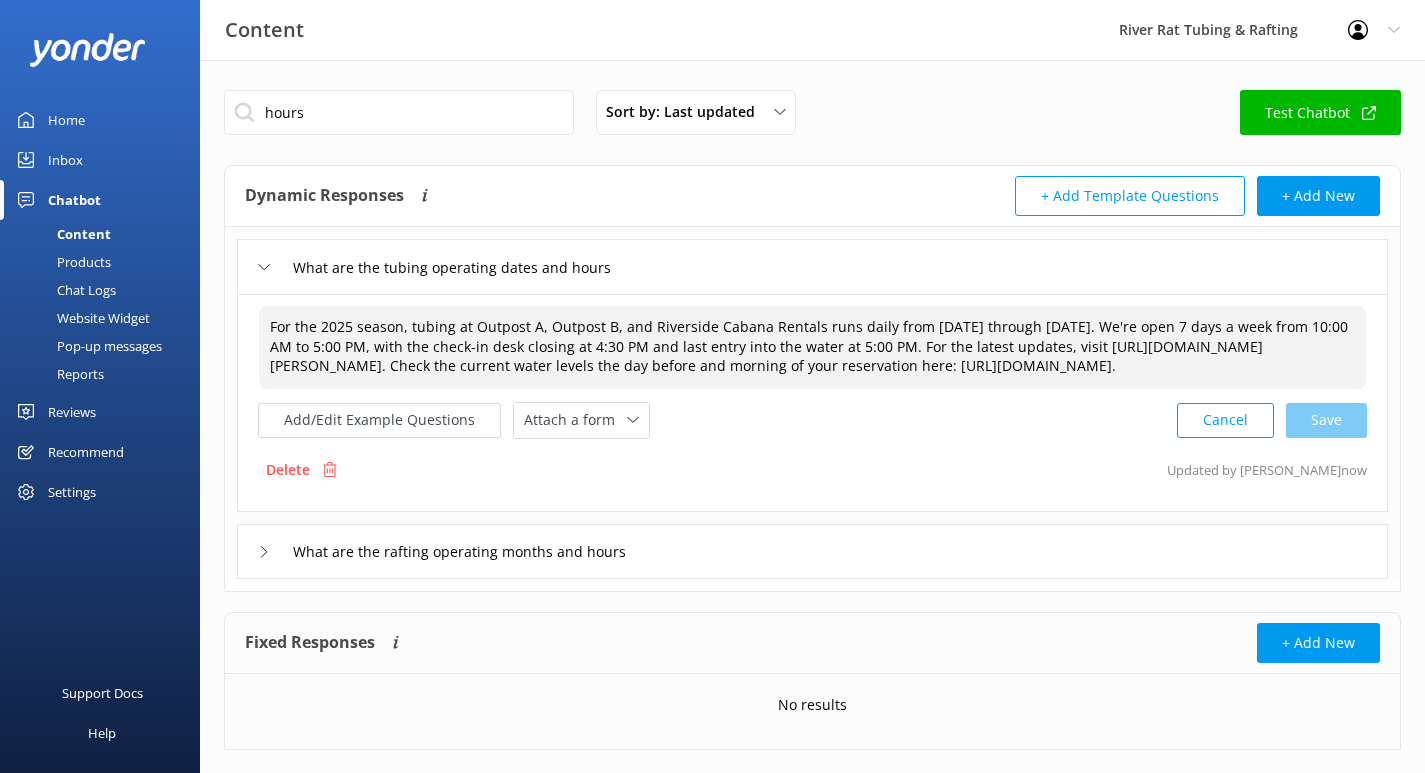 click on "Inbox" at bounding box center [65, 160] 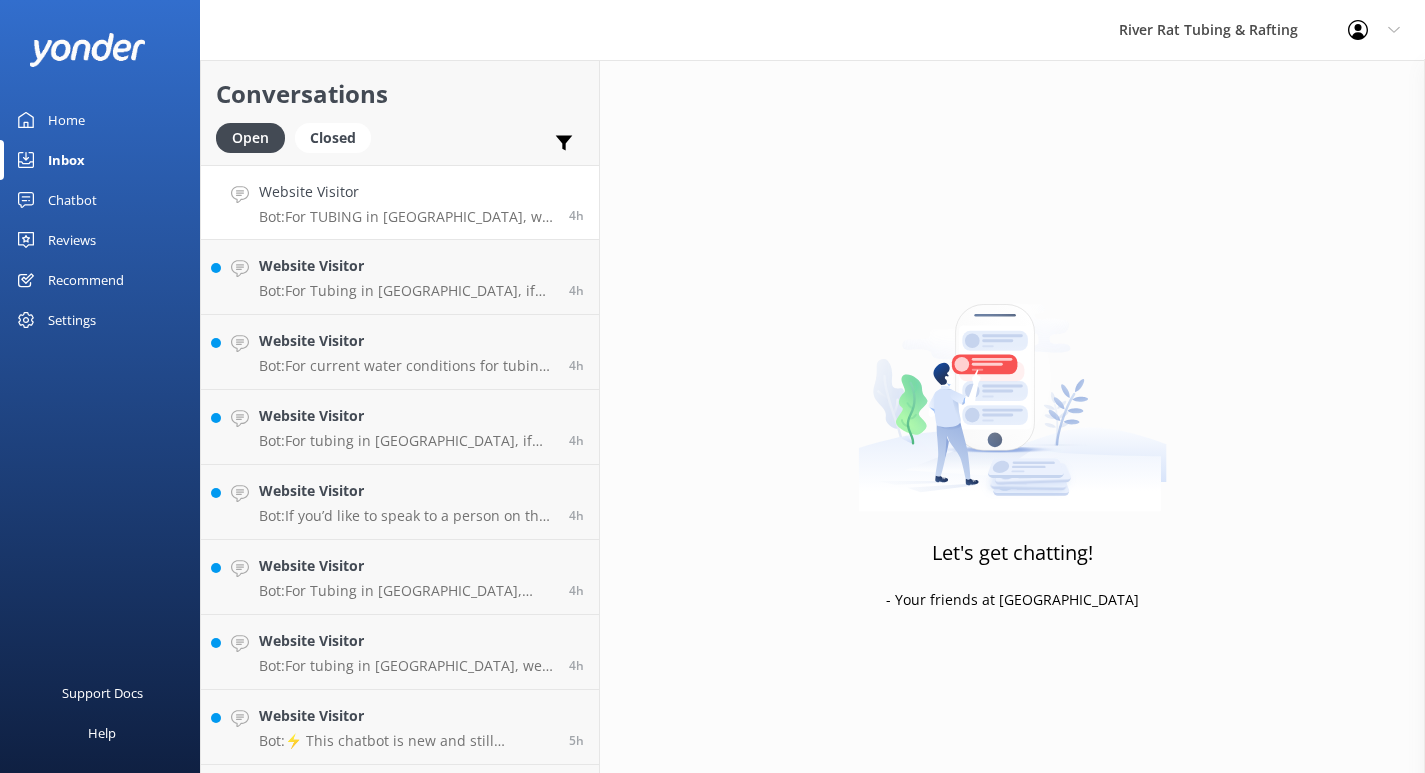 click on "Website Visitor Bot:  For TUBING in [GEOGRAPHIC_DATA], we are open 7 days/week between [DATE] - [DATE]. You can find Tubing directions and hours of operation here: [URL][DOMAIN_NAME][PERSON_NAME]. Check the current water levels the day before and morning of your reservation here: [URL][DOMAIN_NAME]. 4h" at bounding box center [400, 202] 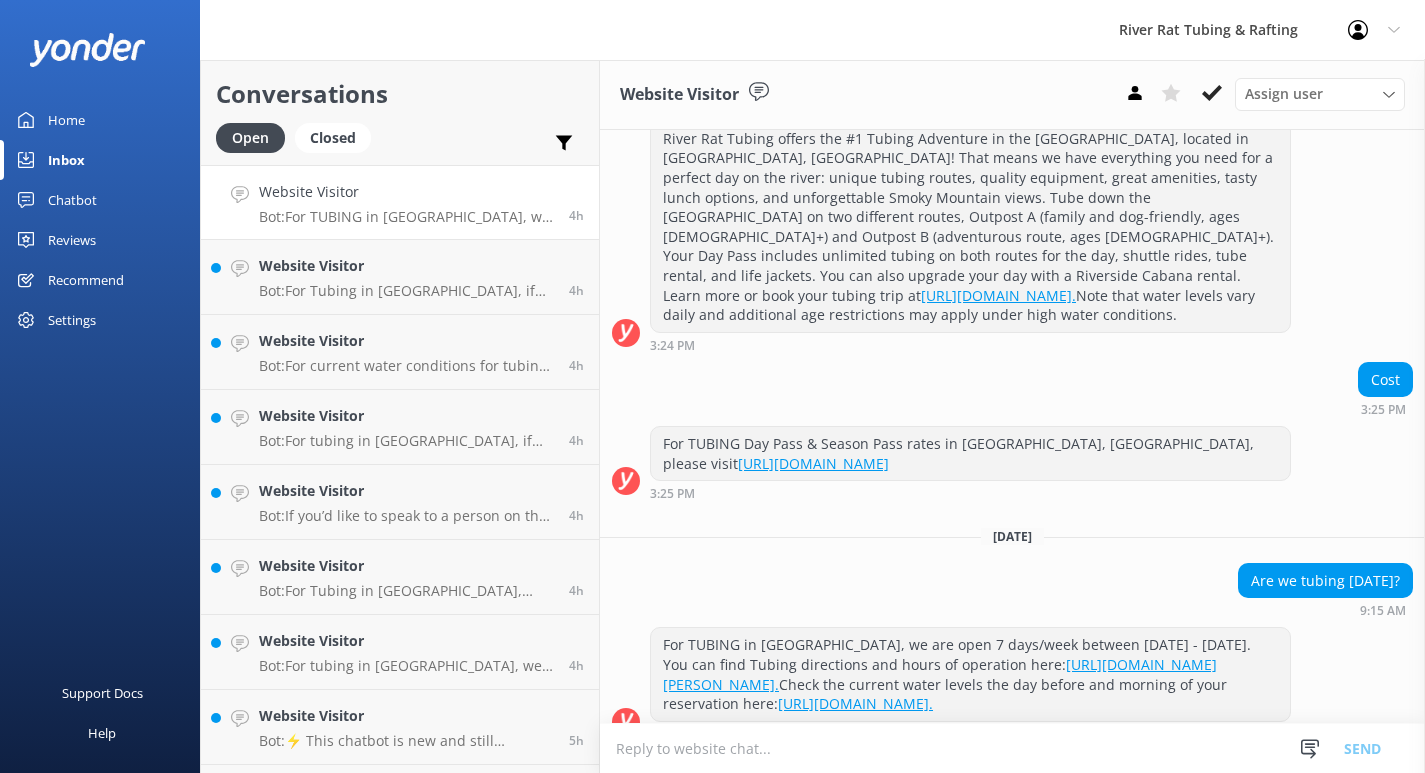 scroll, scrollTop: 281, scrollLeft: 0, axis: vertical 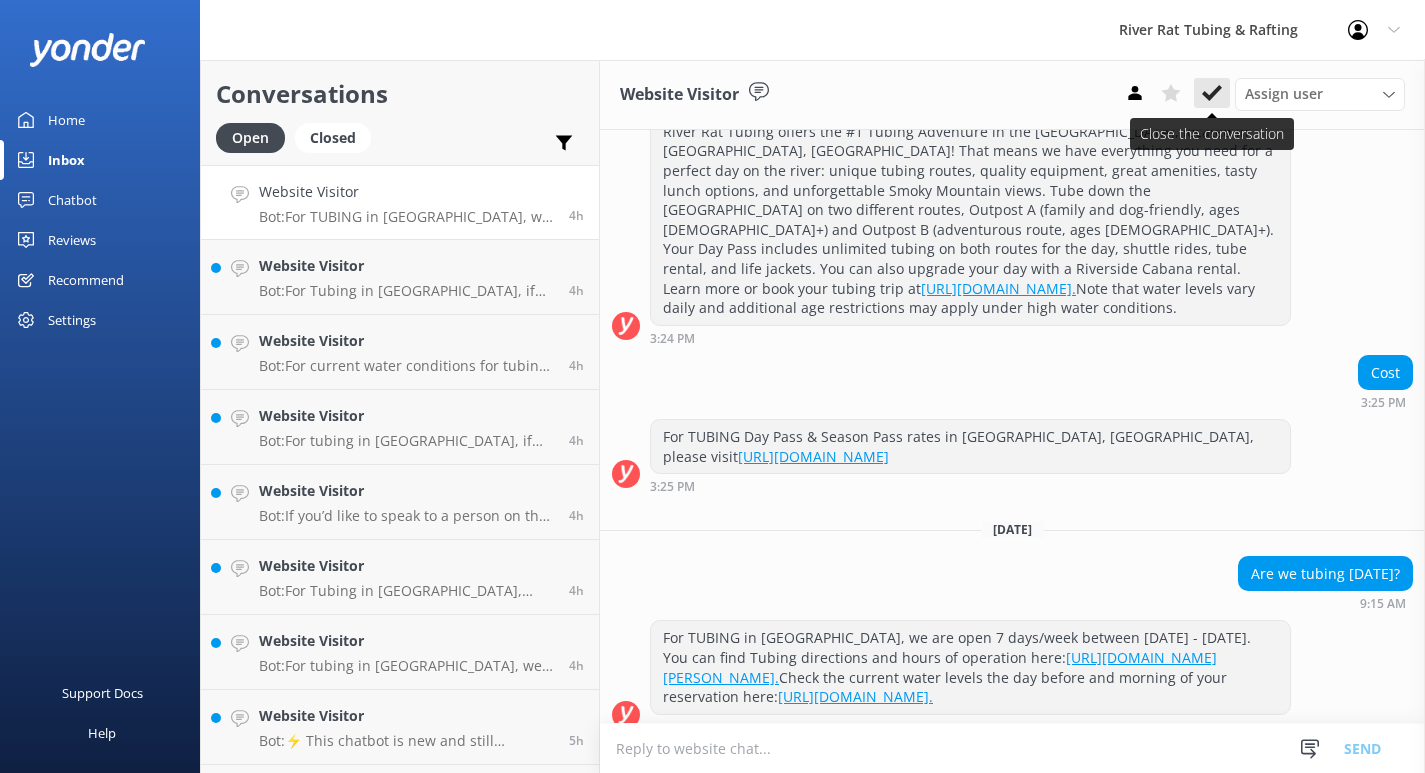 click at bounding box center (1212, 93) 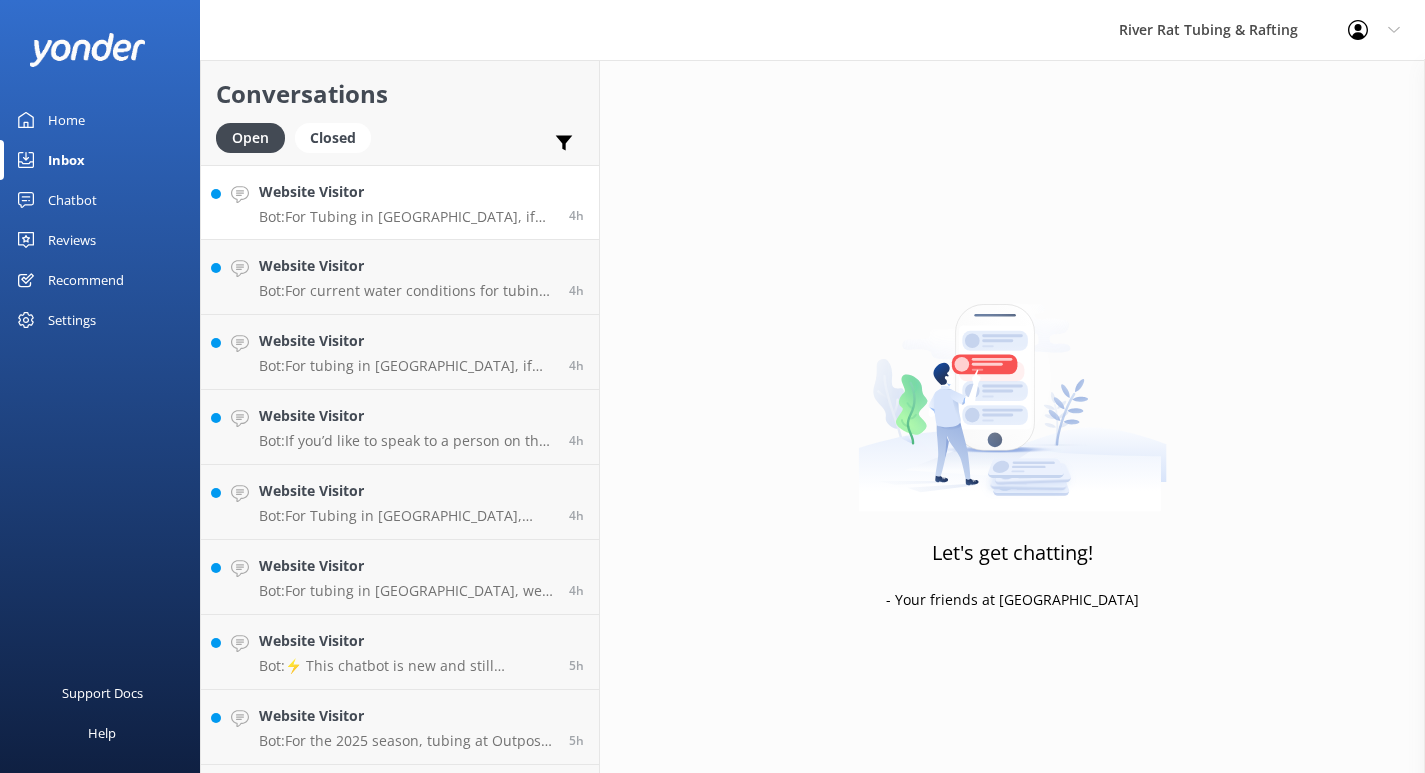 click on "Bot:  For Tubing in [GEOGRAPHIC_DATA], if current water levels create additional age restrictions that prevent your children from tubing, please call our Reservations Staff at [PHONE_NUMBER]. If call volumes are high, leave a detailed voicemail with your reservation information, and we will call you back as soon as possible." at bounding box center (406, 217) 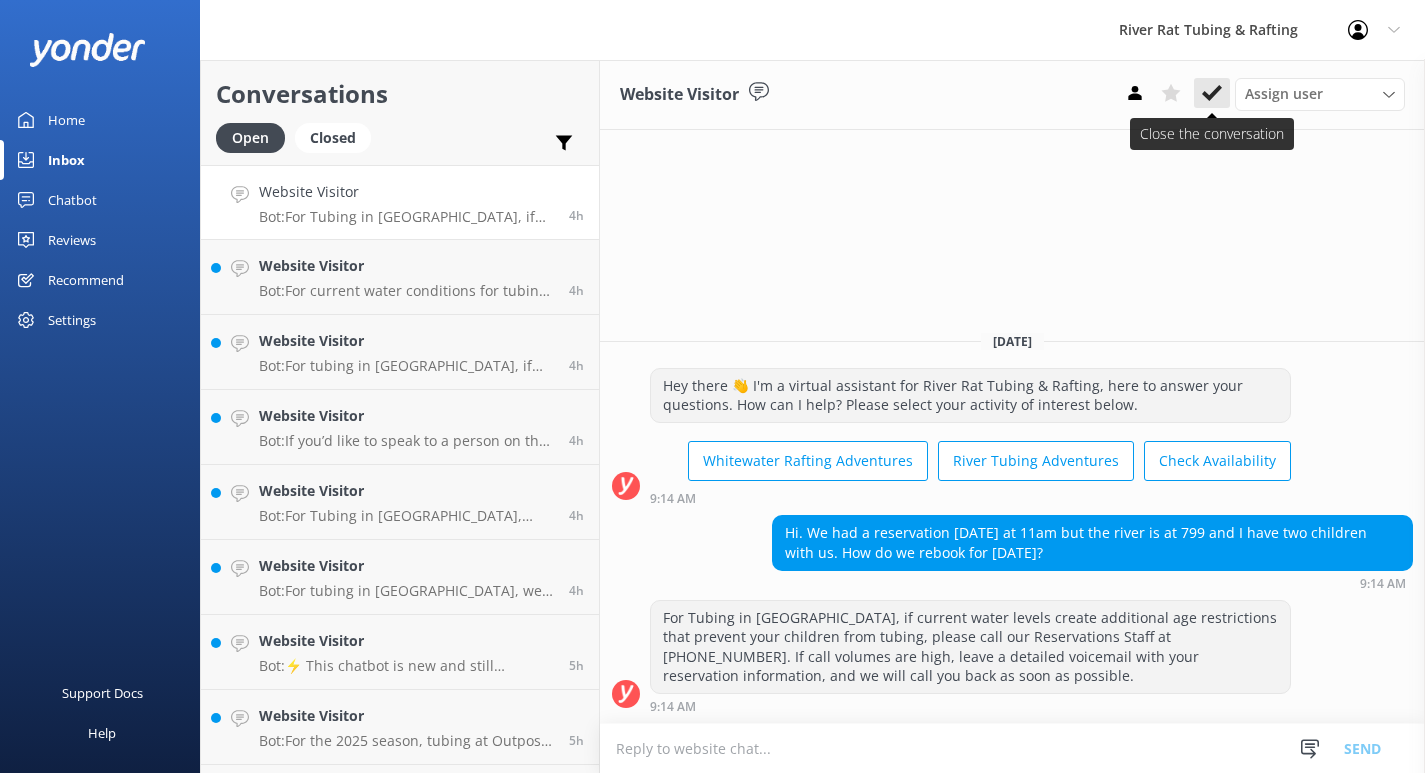 click 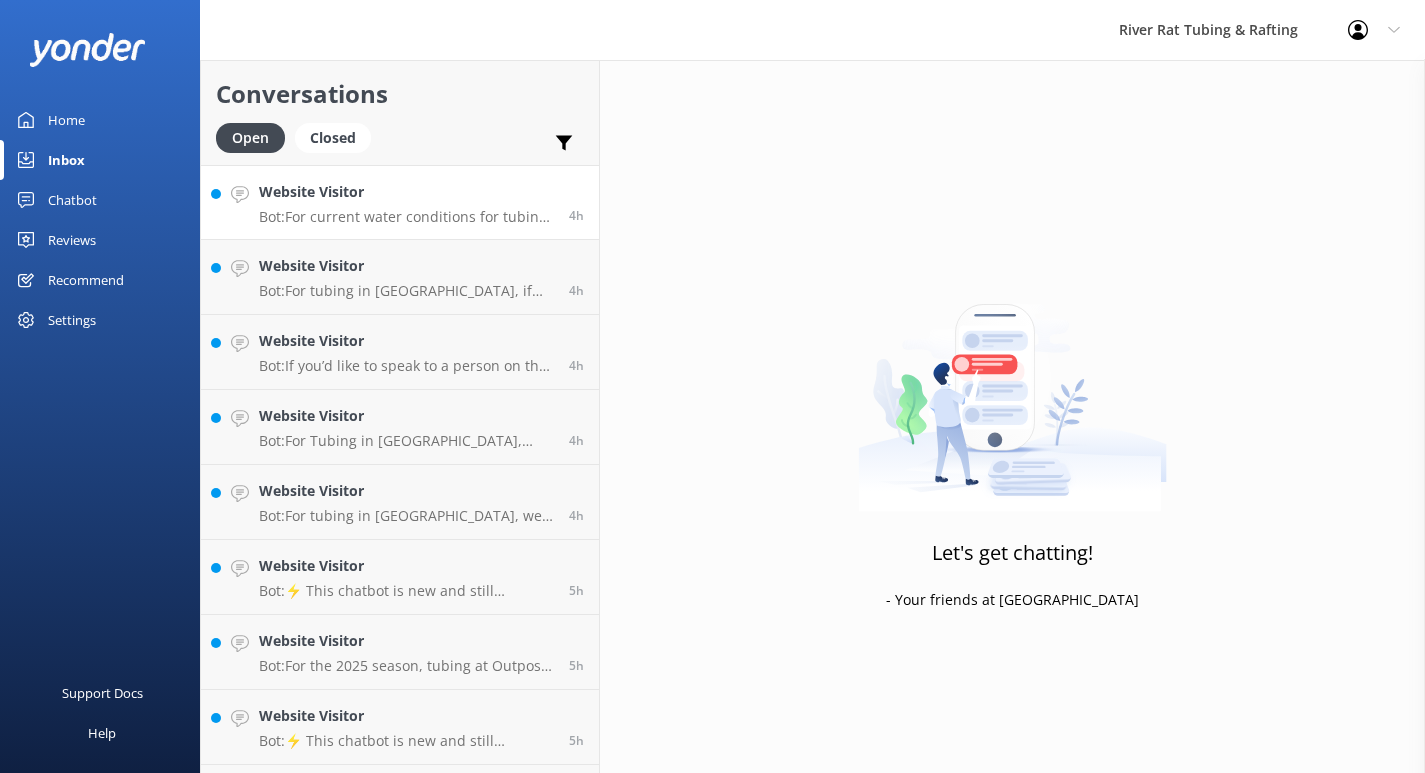 click on "Bot:  For current water conditions for tubing in [GEOGRAPHIC_DATA], you can check the hourly updates on the Water Levels page here: [URL][DOMAIN_NAME]" at bounding box center [406, 217] 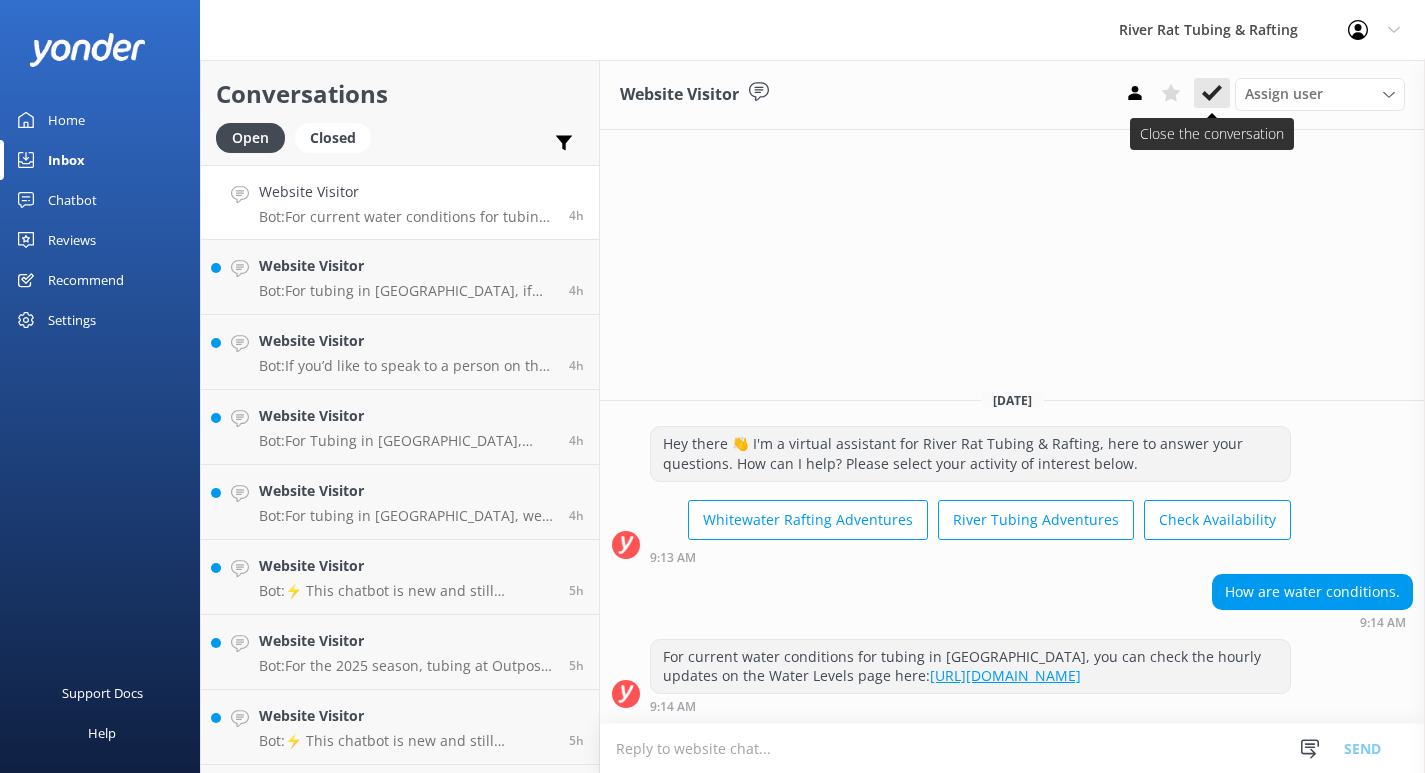 click 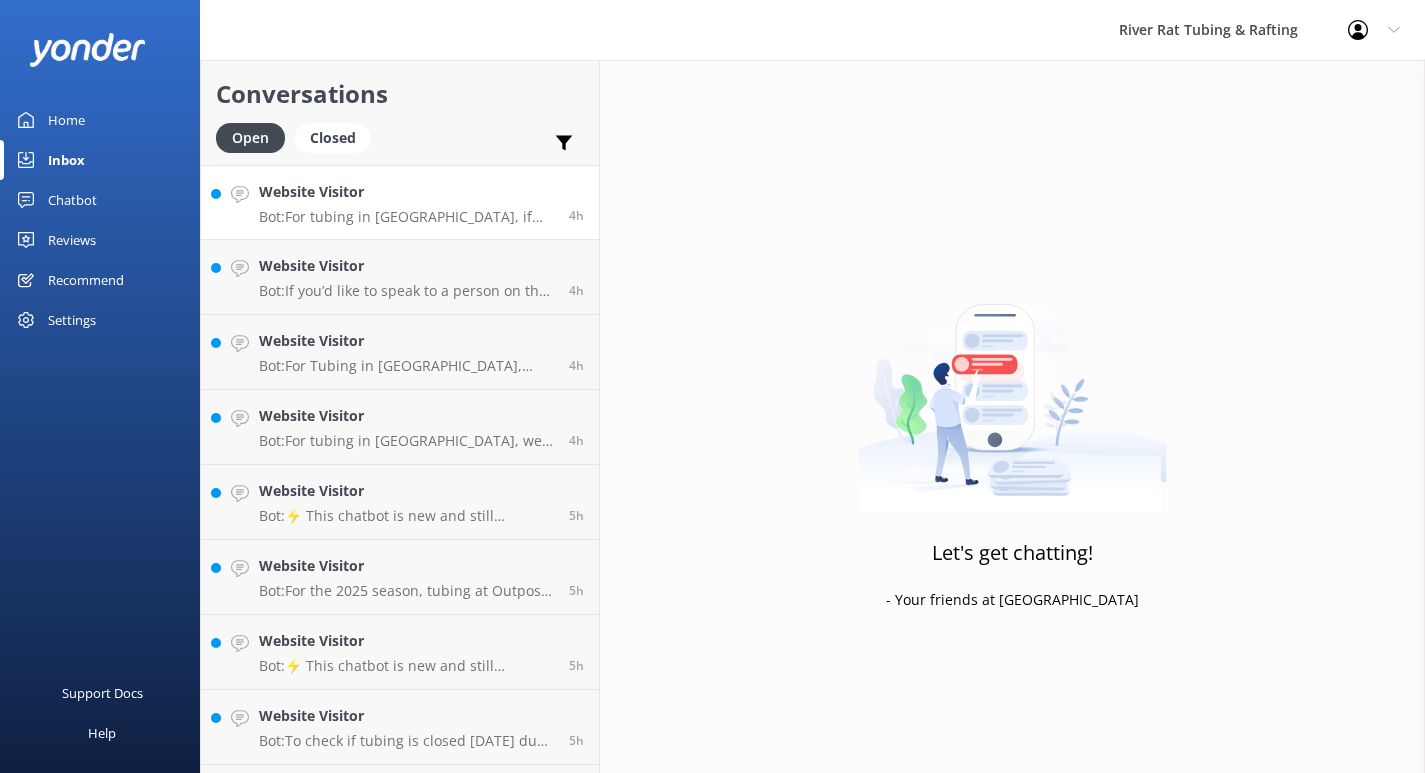 click on "Bot:  For tubing in [GEOGRAPHIC_DATA], if high water levels create additional age restrictions that prevent children from tubing, please call our Reservations Staff at [PHONE_NUMBER]. If call volumes are high, leave a detailed voicemail with your reservation information, and they will call you back as soon as possible." at bounding box center [406, 217] 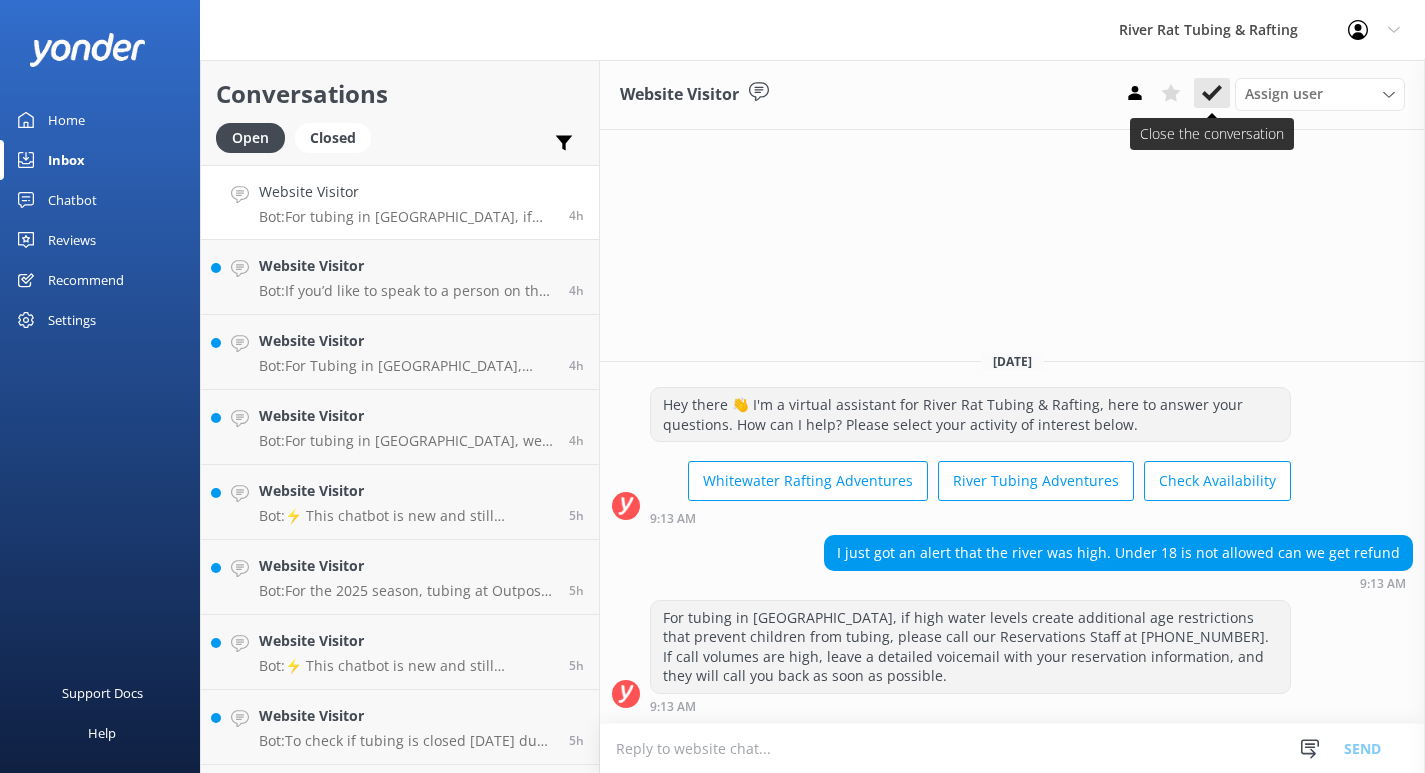 click 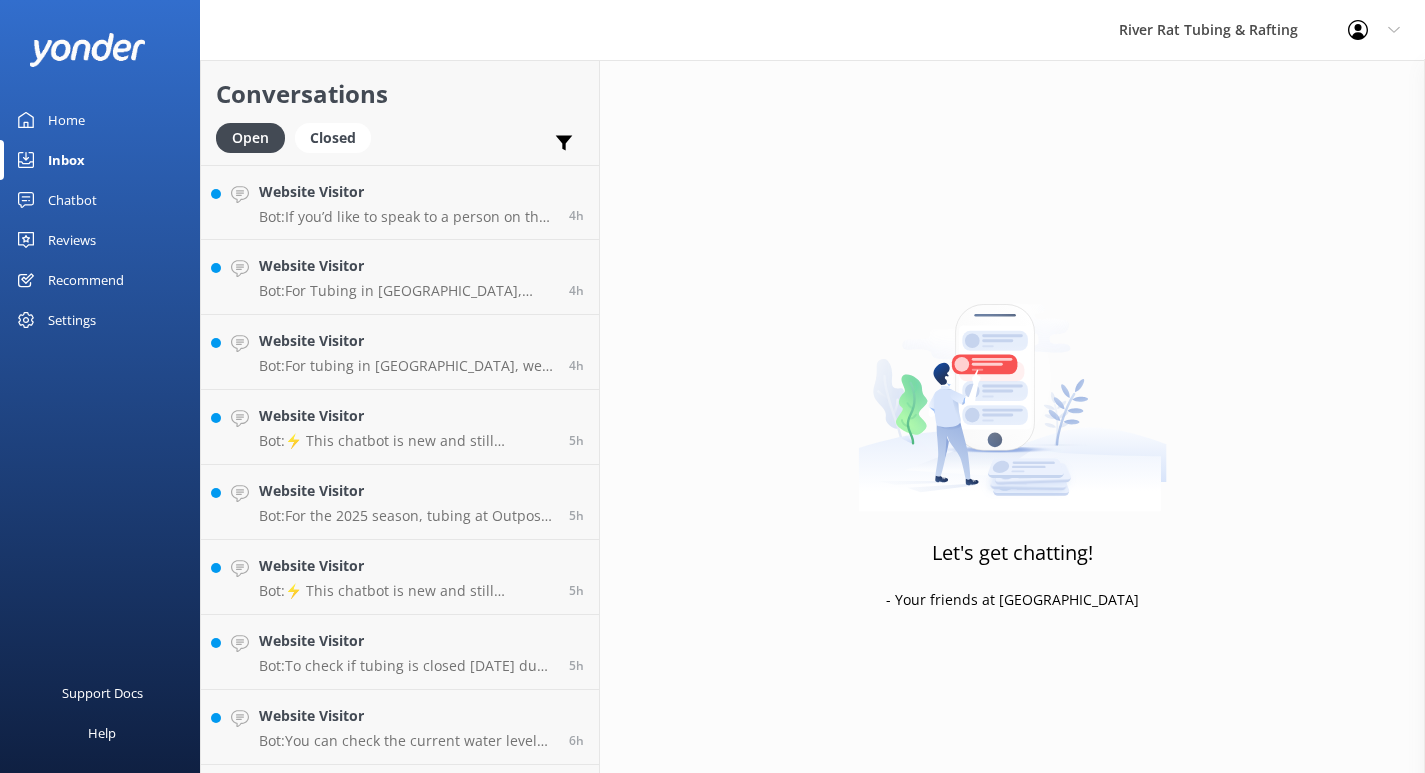 click on "Bot:  If you’d like to speak to a person on the River Rat Tubing & Rafting team, please call [PHONE_NUMBER] or fill out the form at [URL][DOMAIN_NAME]." at bounding box center [406, 217] 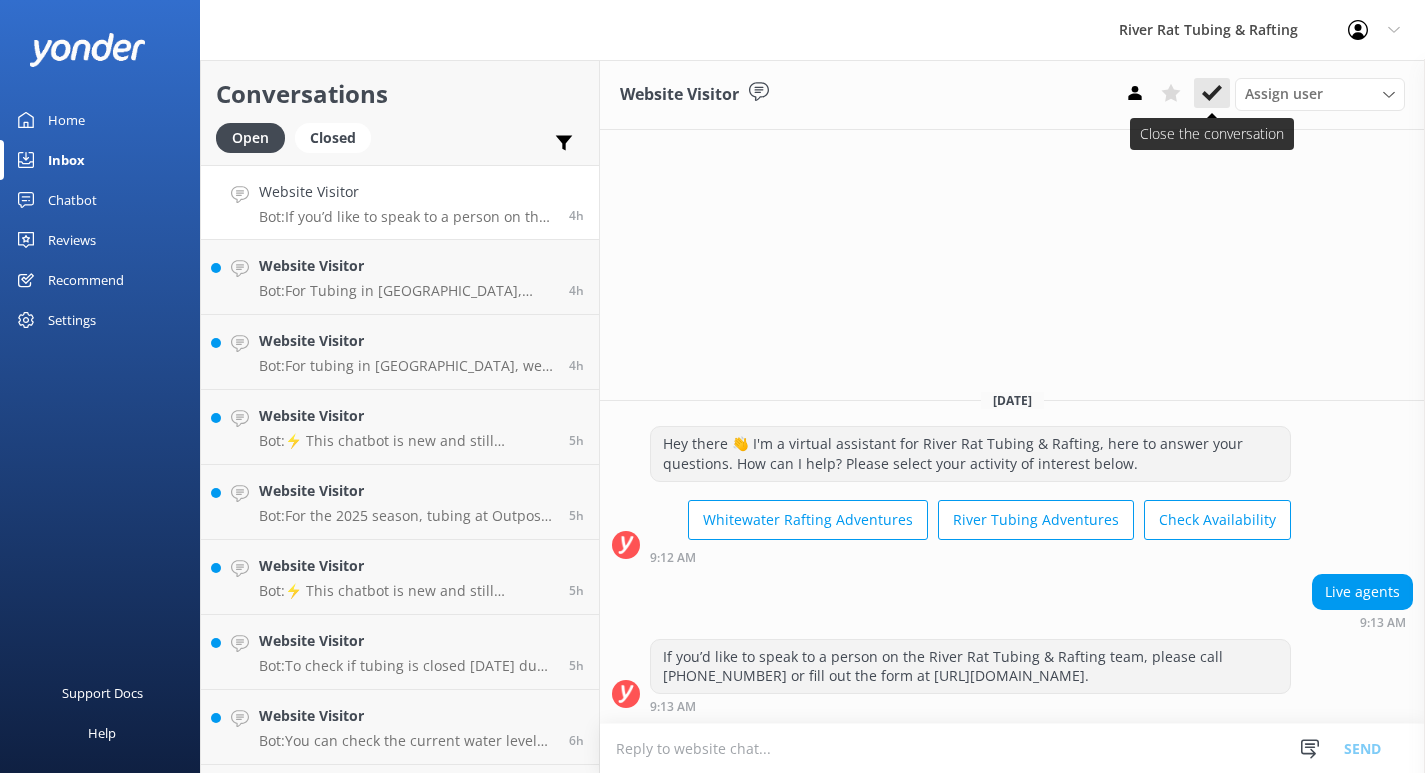 click 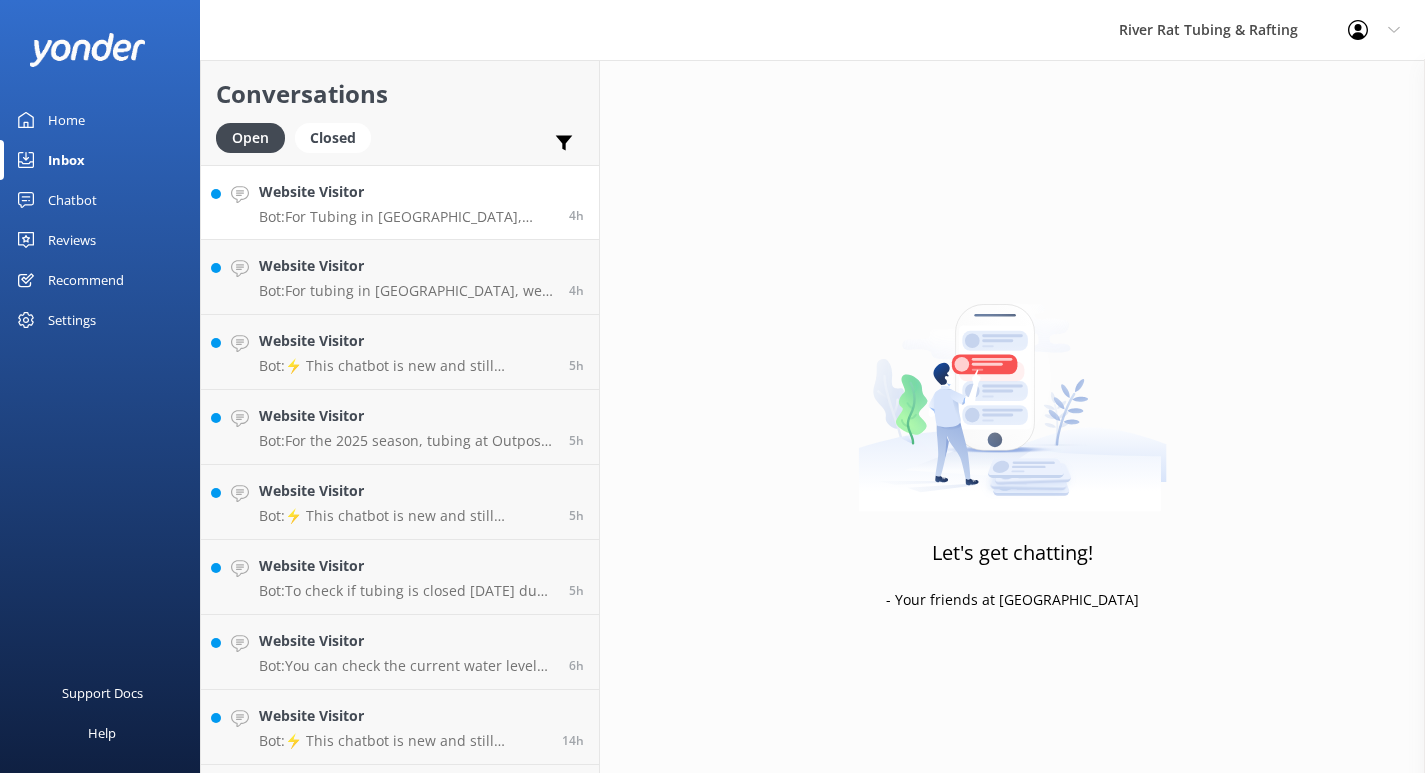 click on "Bot:  For Tubing in [GEOGRAPHIC_DATA], please check in as close to your reservation time as possible—early check-ins aren’t permitted. If you need to adjust your time, call ahead as availability is limited." at bounding box center (406, 217) 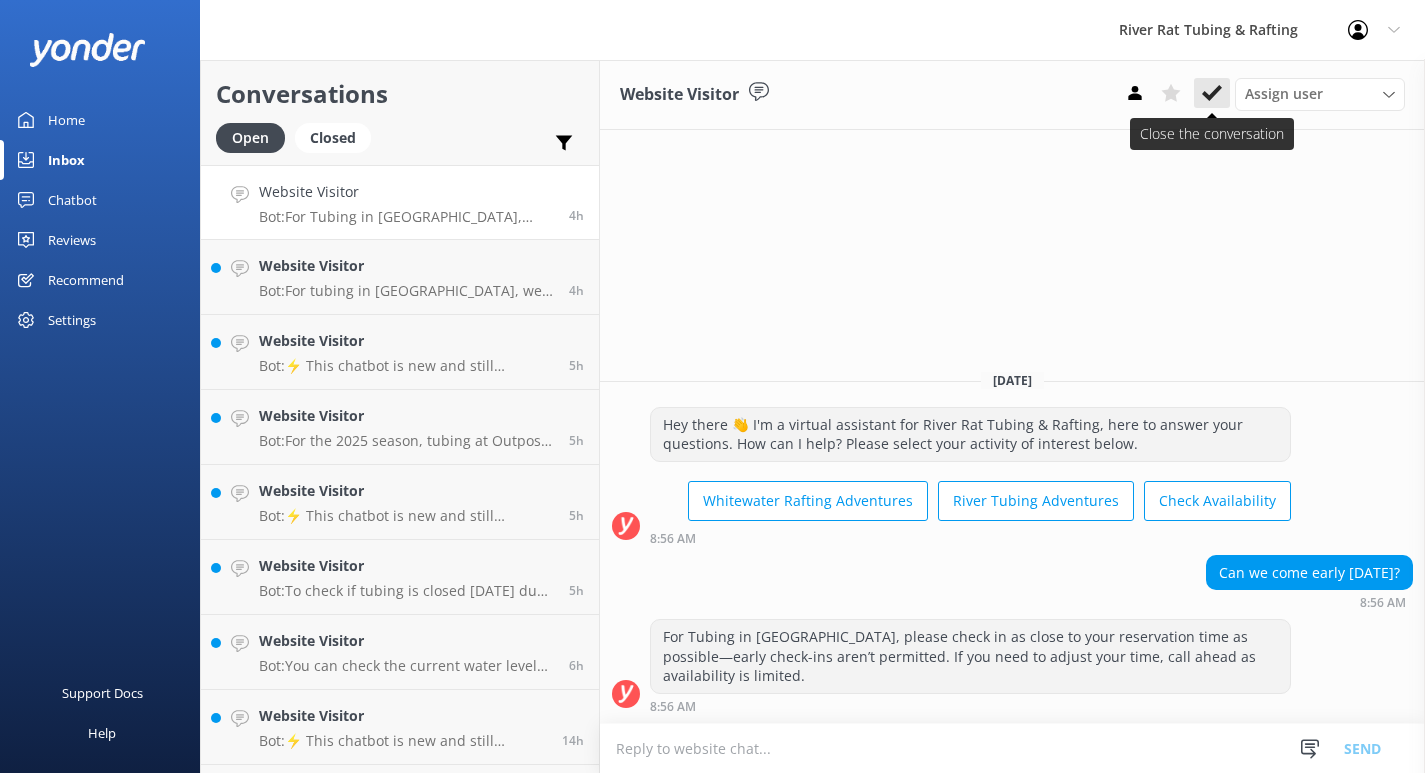 click 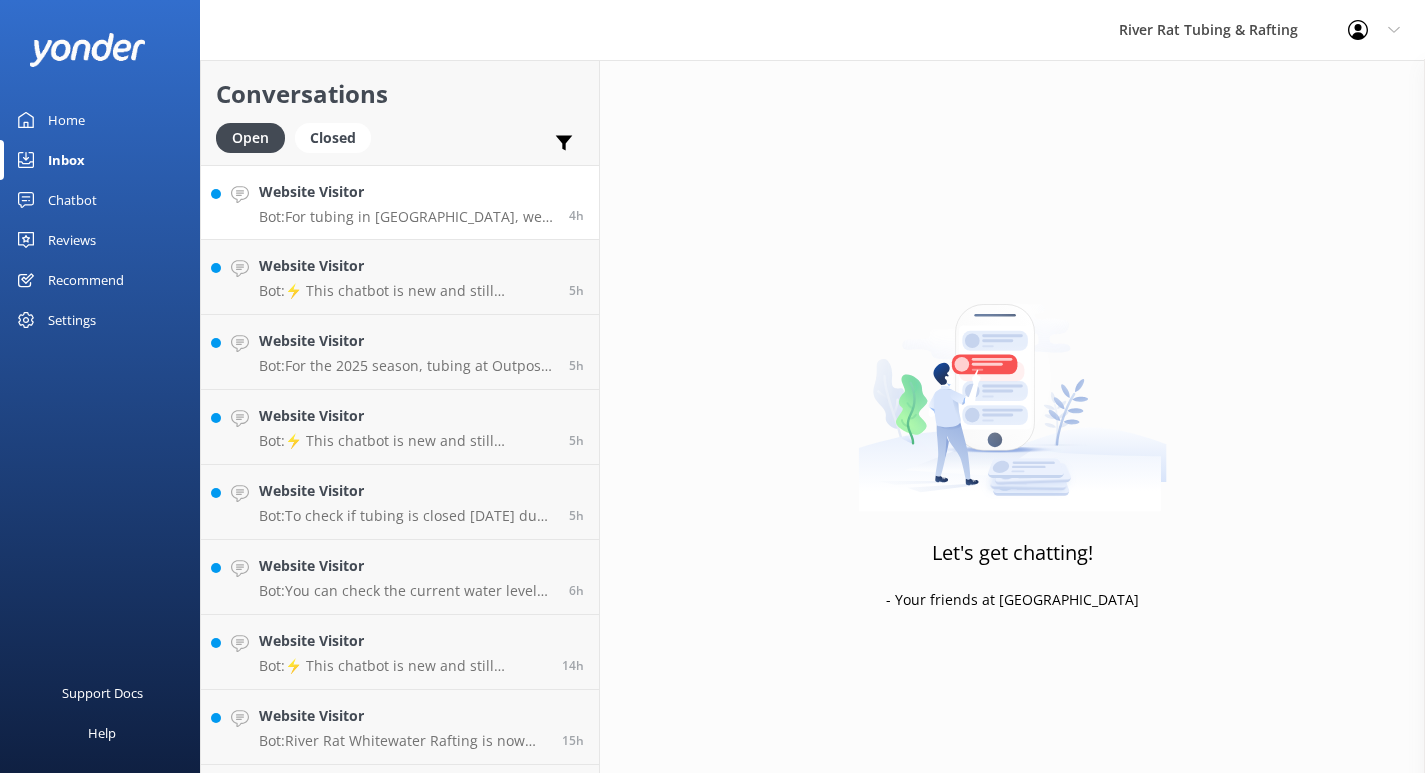 click on "Bot:  For tubing in [GEOGRAPHIC_DATA], we are open 7 days a week between [DATE] - [DATE], from 10am with the last reservation spot available at 4:30pm. You can check the current water levels the day before and morning of your reservation here: [URL][DOMAIN_NAME]." at bounding box center [406, 217] 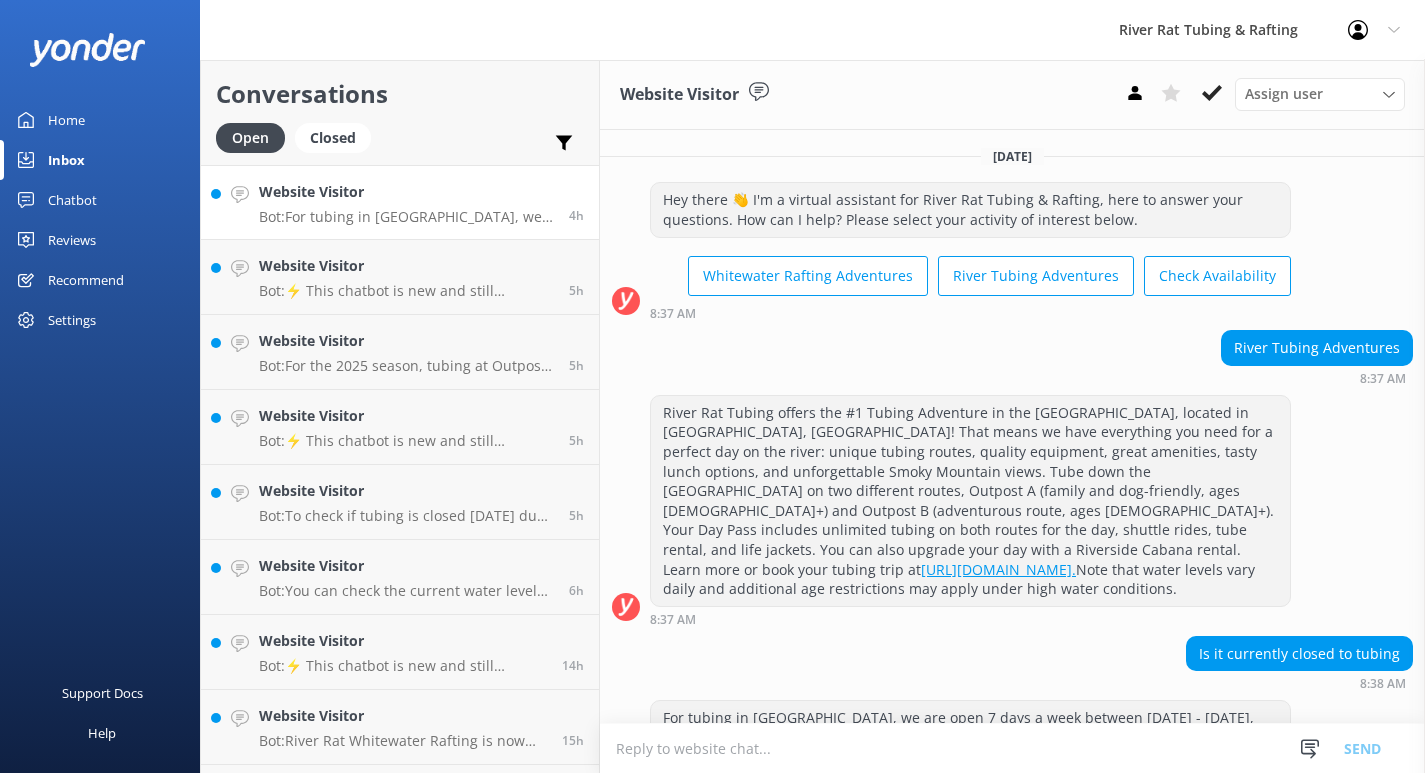 scroll, scrollTop: 80, scrollLeft: 0, axis: vertical 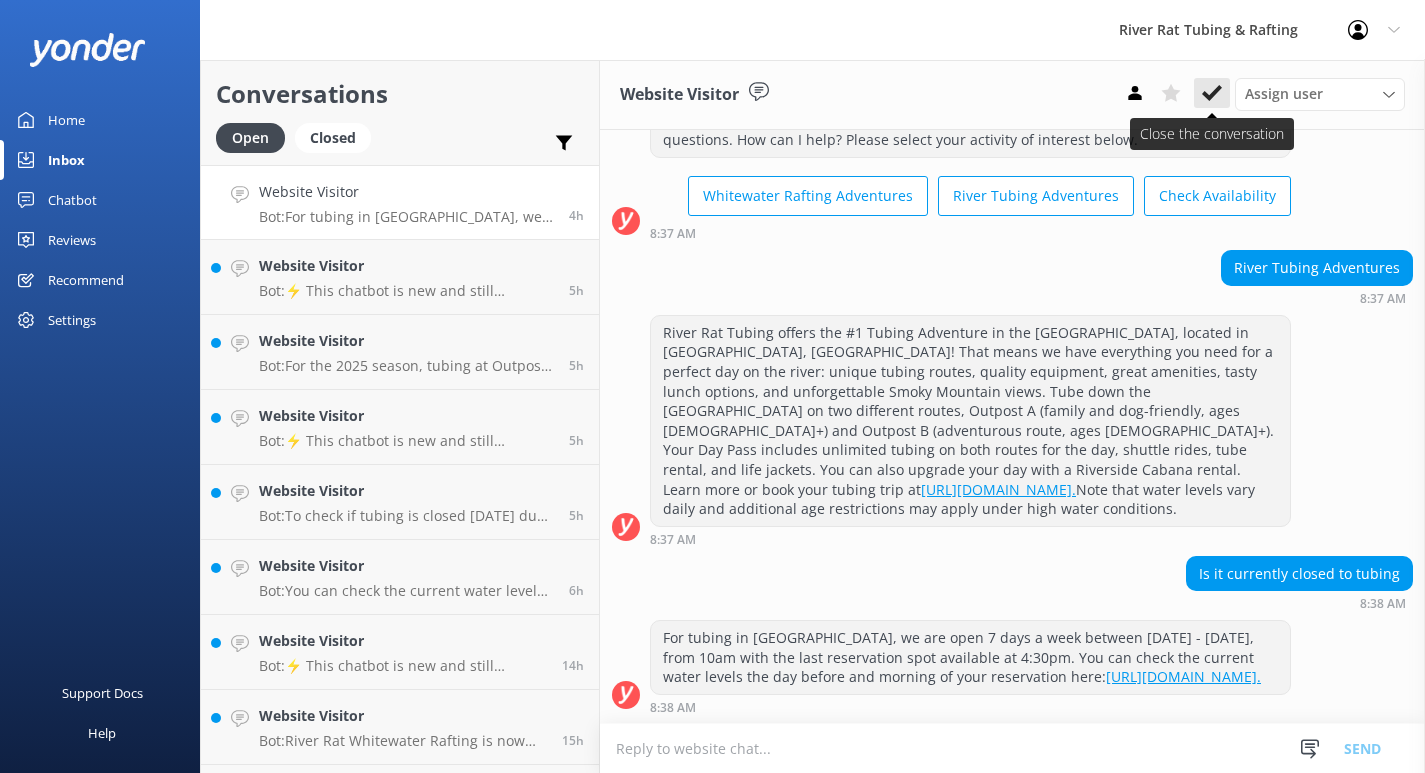 click 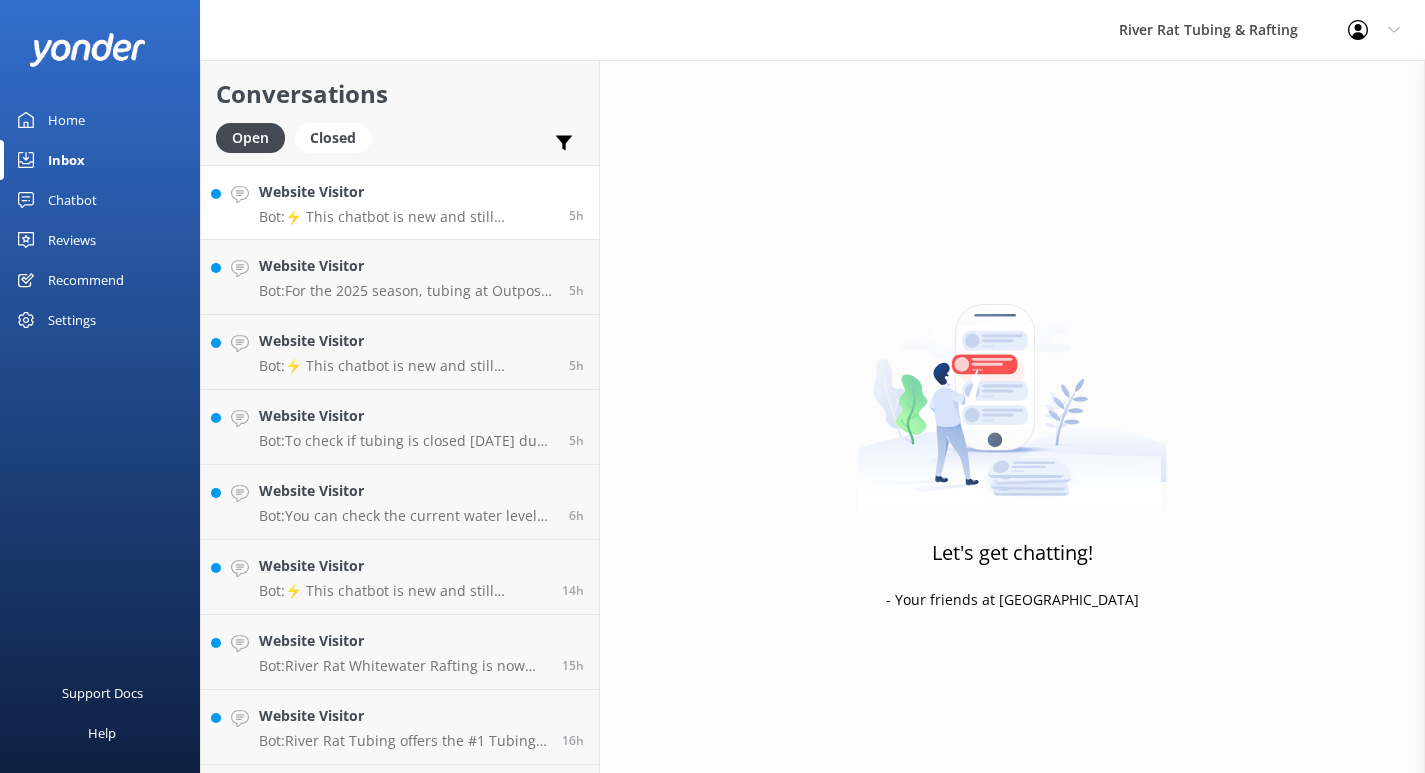 click on "Website Visitor Bot:  ⚡ This chatbot is new and still learning. You're welcome to ask a new question and our automated FAQ bot might be able to help. OR you can Call Us at [PHONE_NUMBER] or fill out this Contact Us form: [URL][DOMAIN_NAME] 5h" at bounding box center (400, 202) 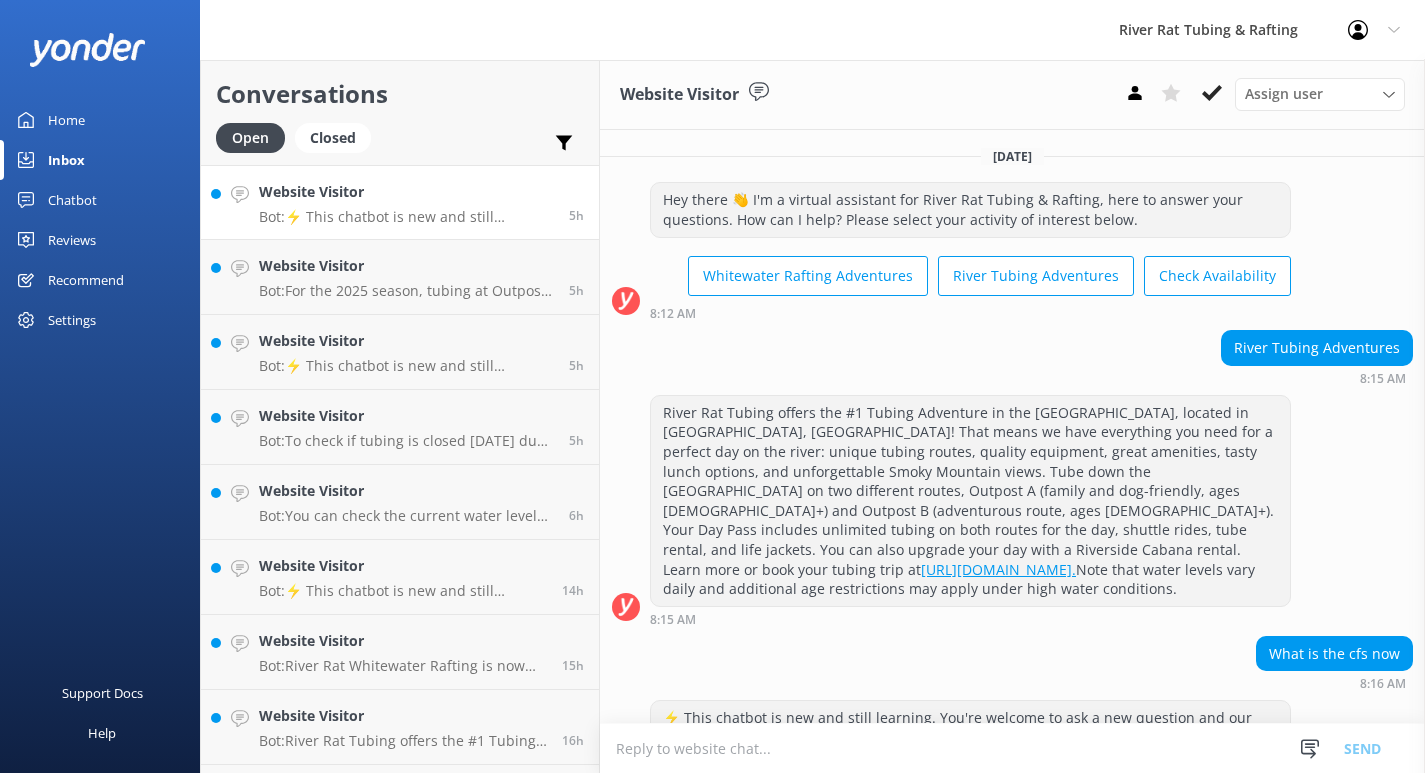 scroll, scrollTop: 60, scrollLeft: 0, axis: vertical 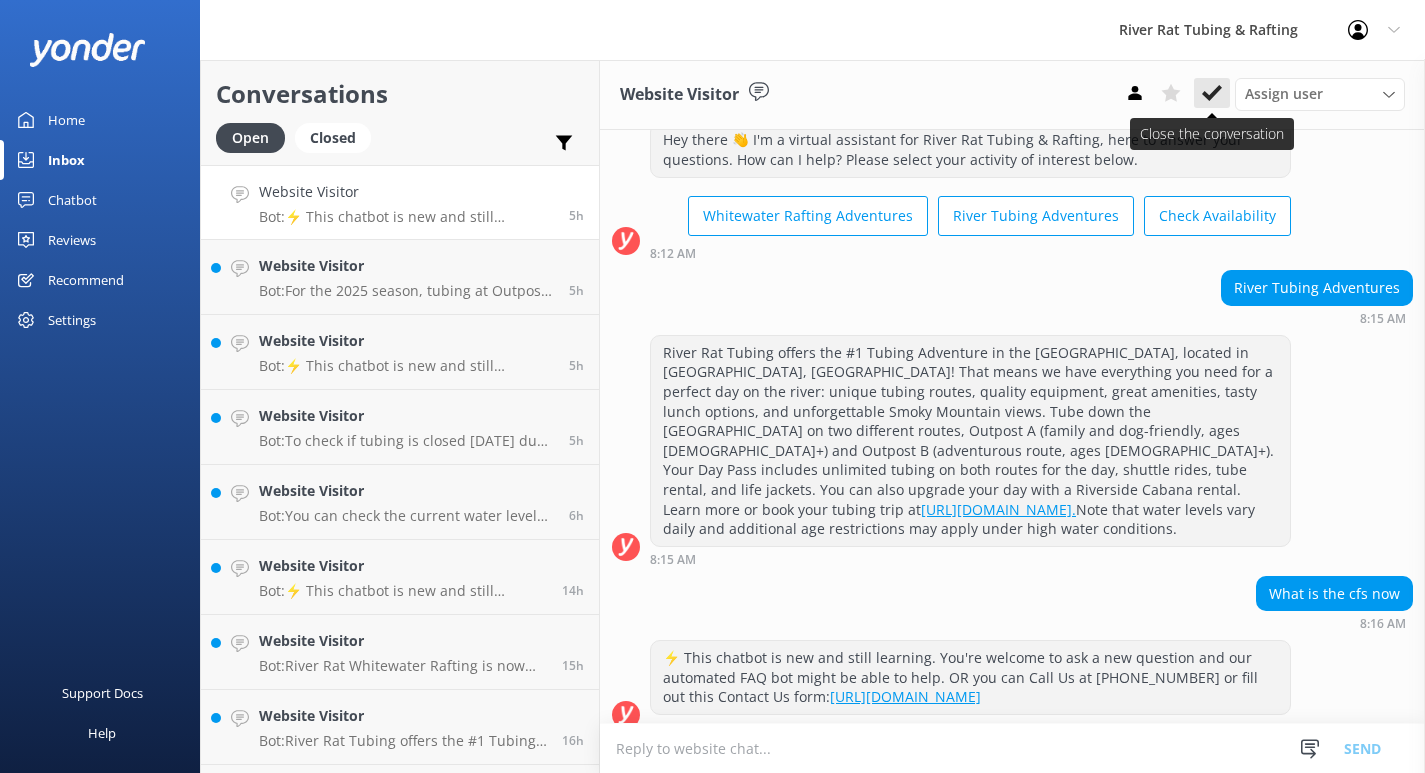 click 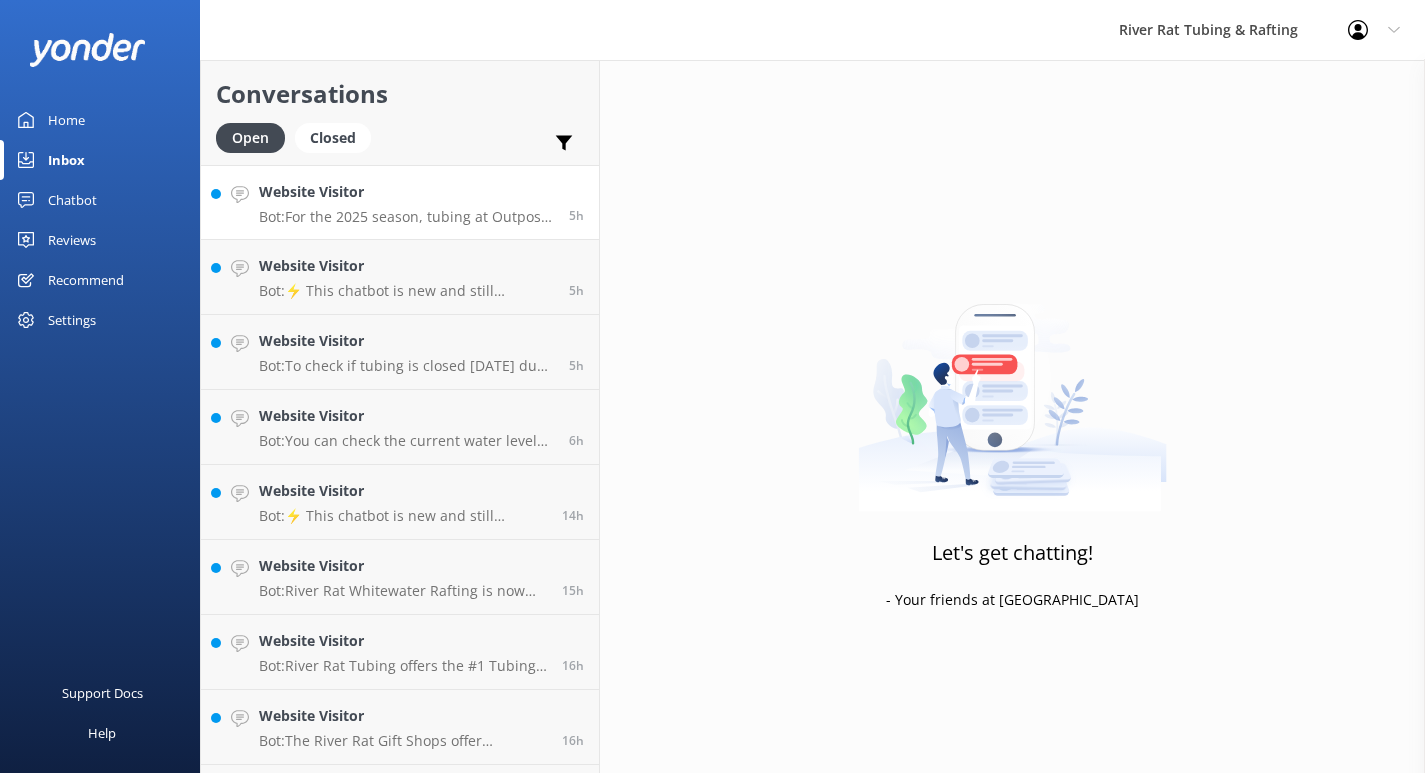 click on "Bot:  For the 2025 season, tubing at Outpost A, Outpost B, and Riverside Cabana Rentals is open daily from [DATE] through [DATE], from 10:00 AM to 5:00 PM. If [DATE] is outside of these dates, then we are closed. For the latest updates, visit [URL][DOMAIN_NAME][PERSON_NAME]." at bounding box center [406, 217] 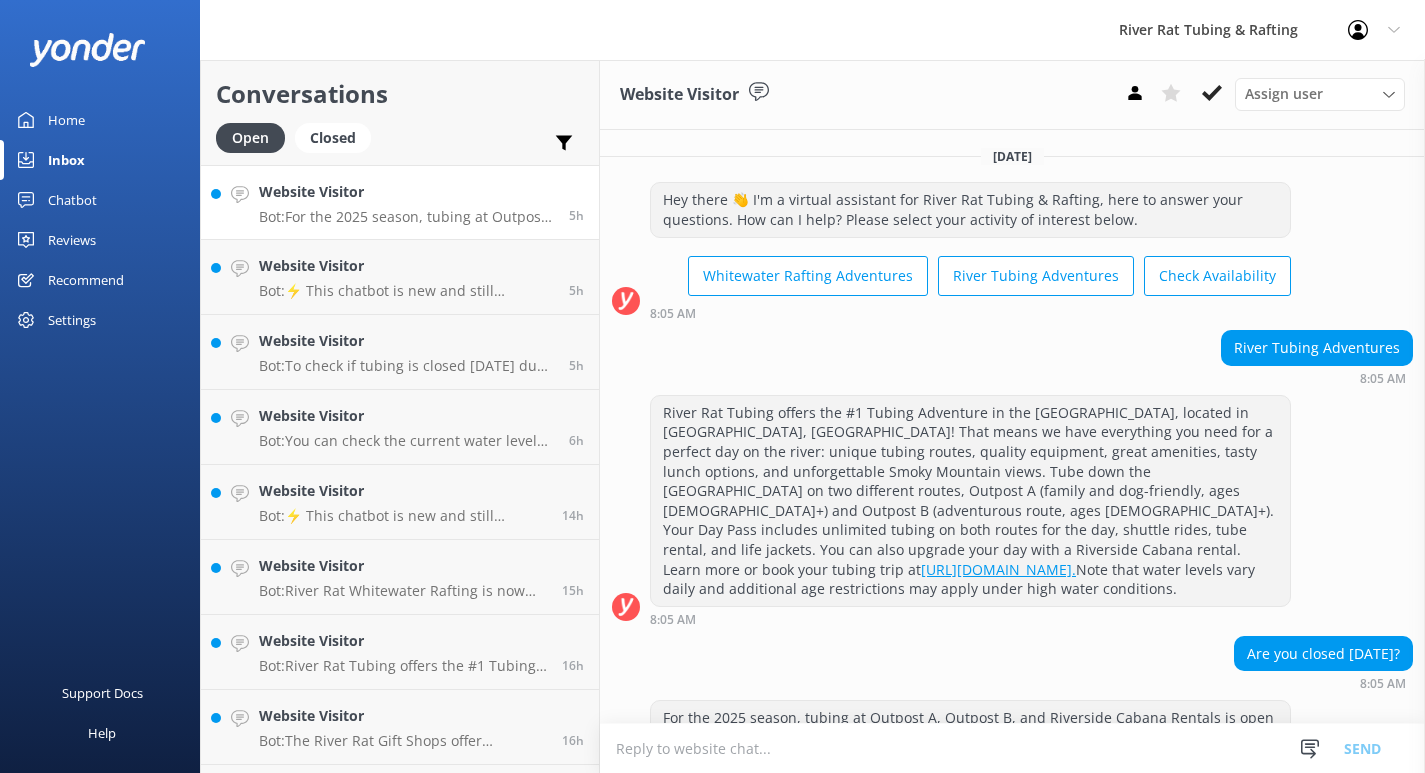 scroll, scrollTop: 80, scrollLeft: 0, axis: vertical 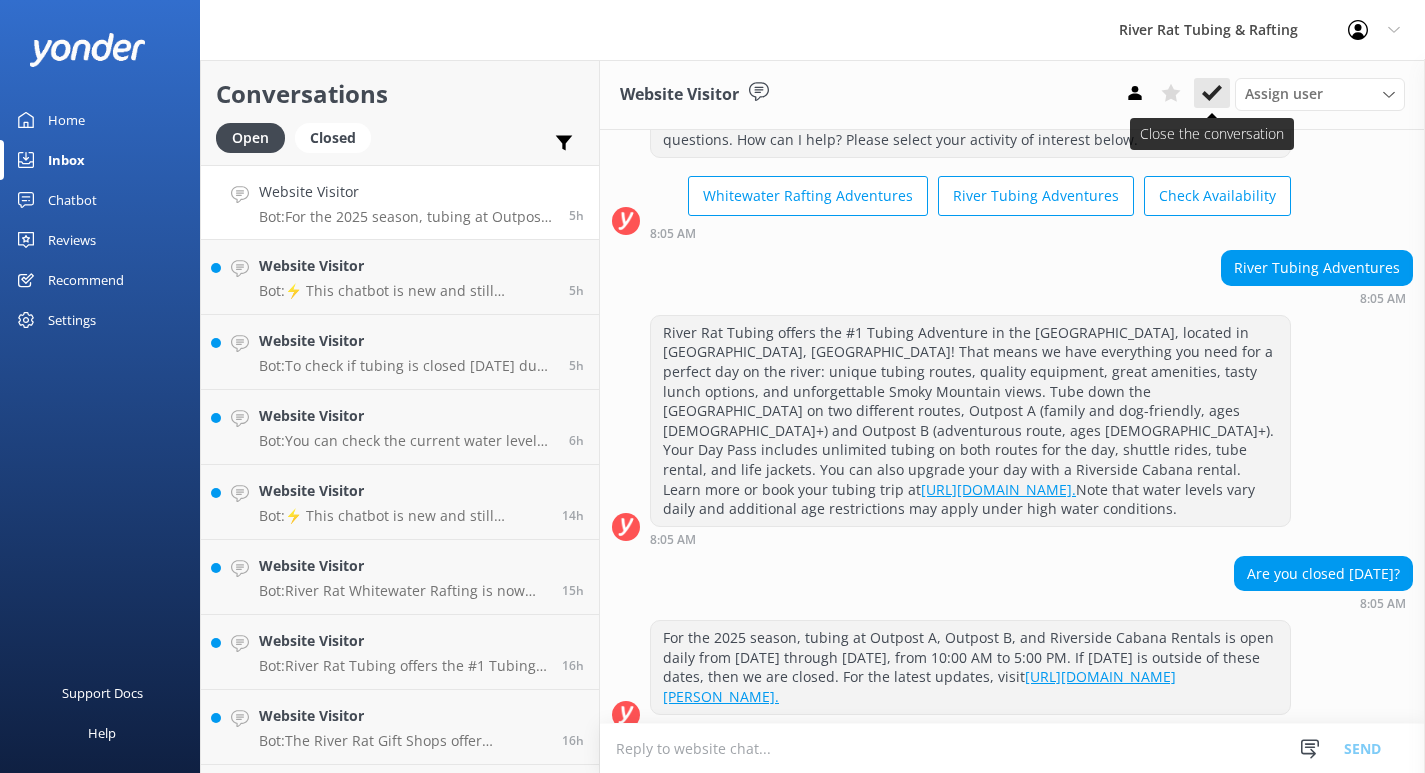 click at bounding box center (1212, 93) 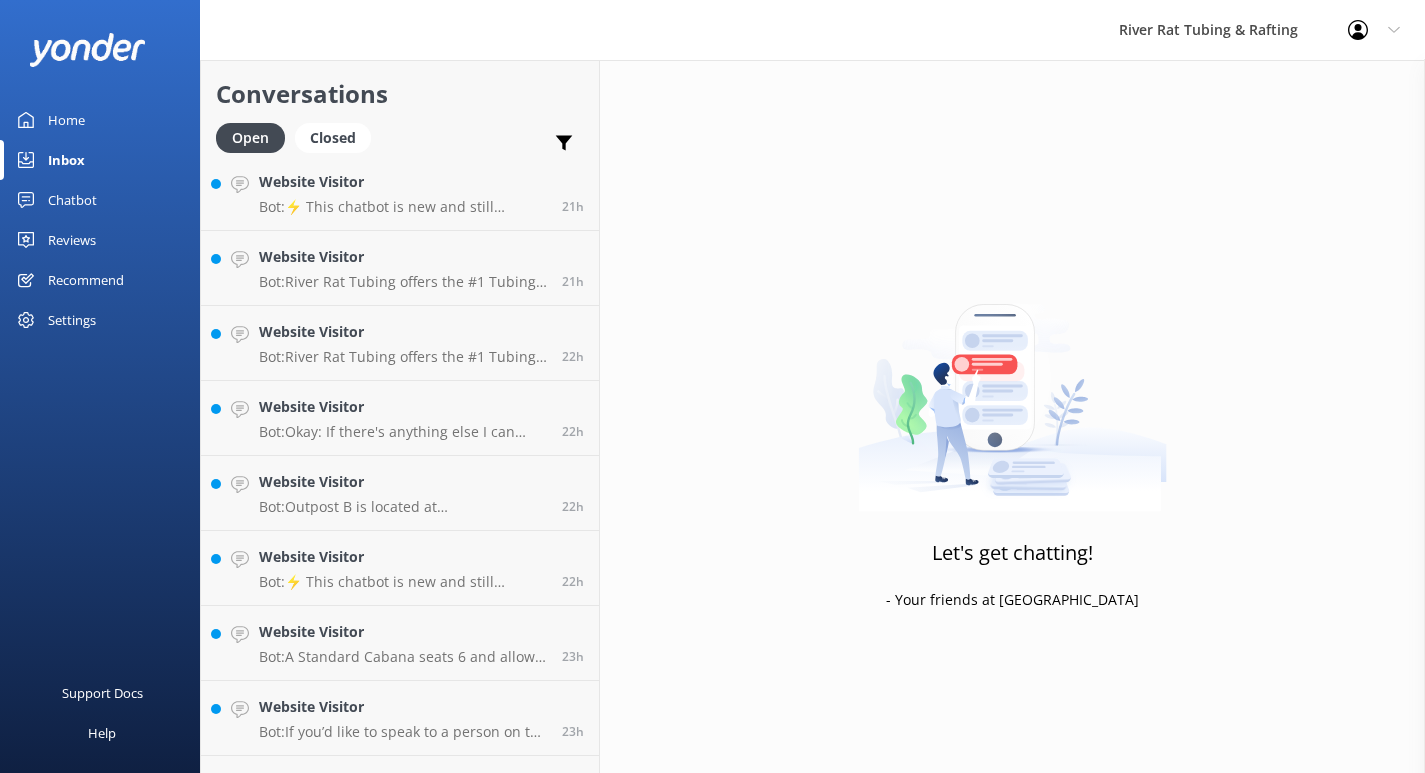 scroll, scrollTop: 0, scrollLeft: 0, axis: both 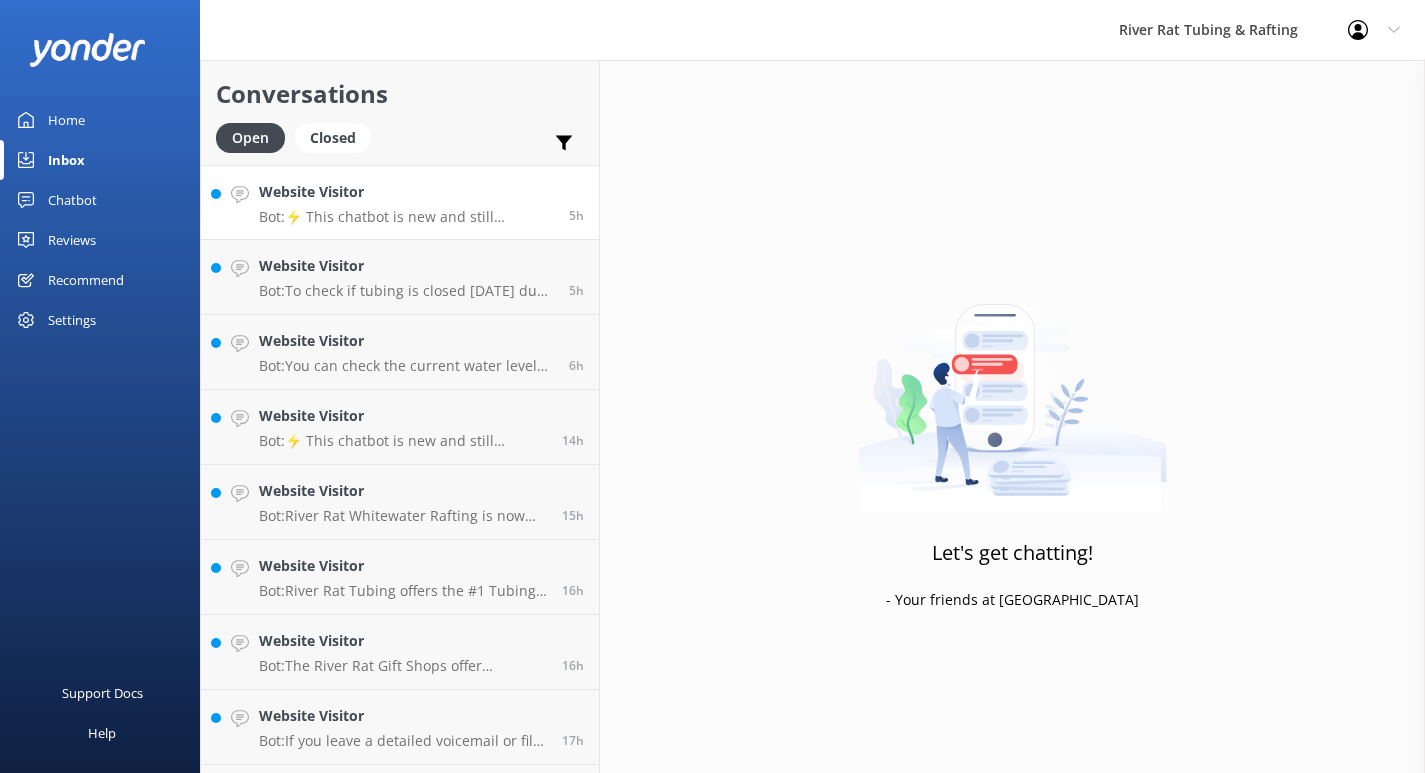 click on "Bot:  ⚡ This chatbot is new and still learning. You're welcome to ask a new question and our automated FAQ bot might be able to help. OR you can Call Us at [PHONE_NUMBER] or fill out this Contact Us form: [URL][DOMAIN_NAME]" at bounding box center [406, 217] 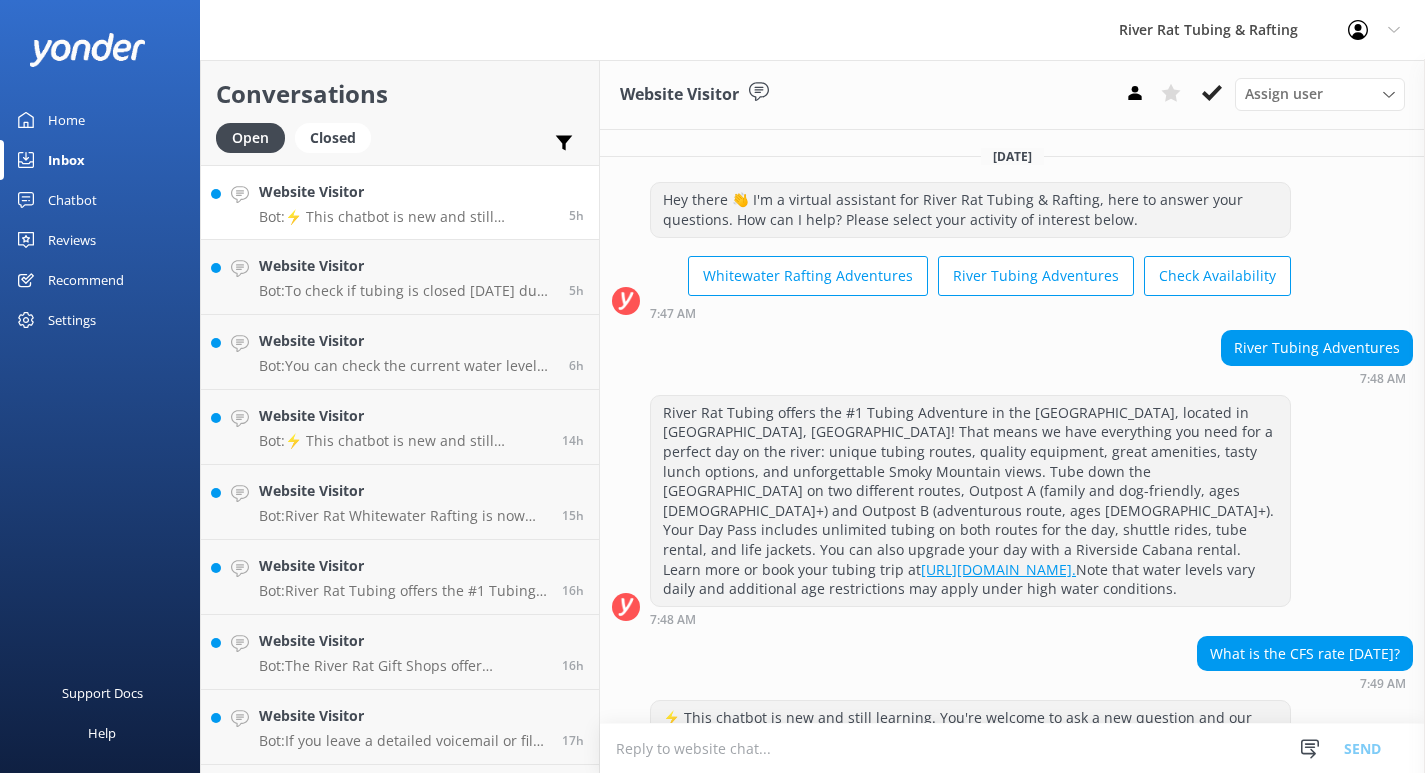 scroll, scrollTop: 60, scrollLeft: 0, axis: vertical 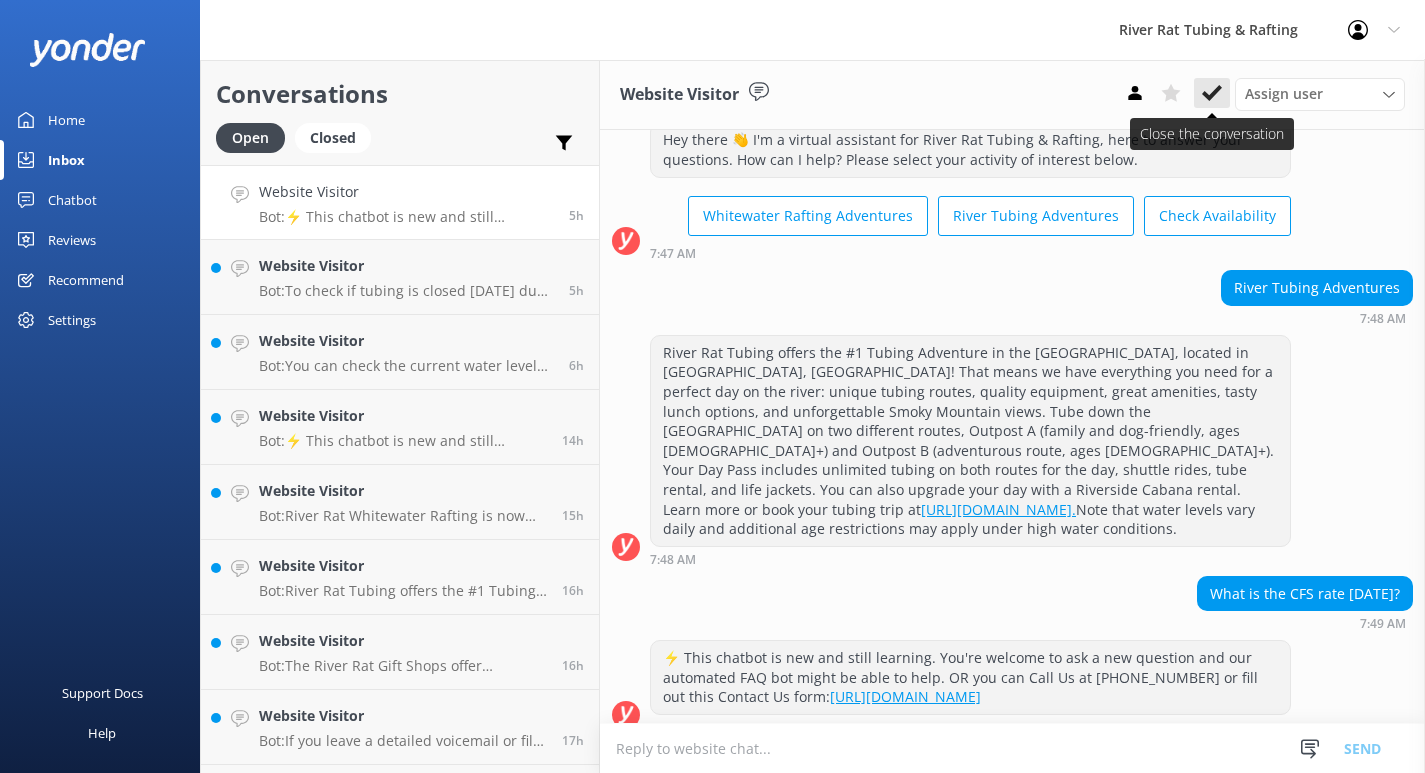 click at bounding box center [1212, 93] 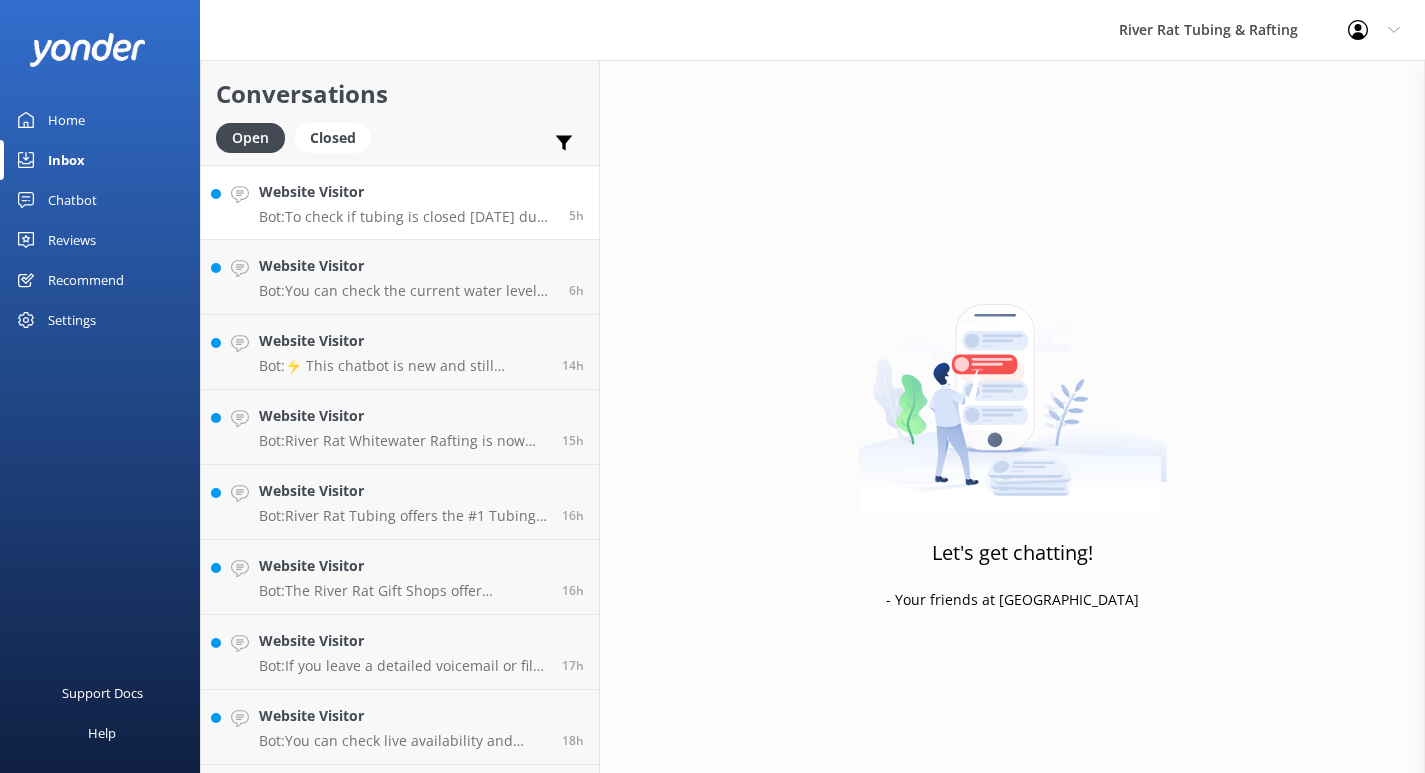 click on "Bot:  To check if tubing is closed [DATE] due to water levels, please visit [URL][DOMAIN_NAME] for the most current conditions and updates." at bounding box center [406, 217] 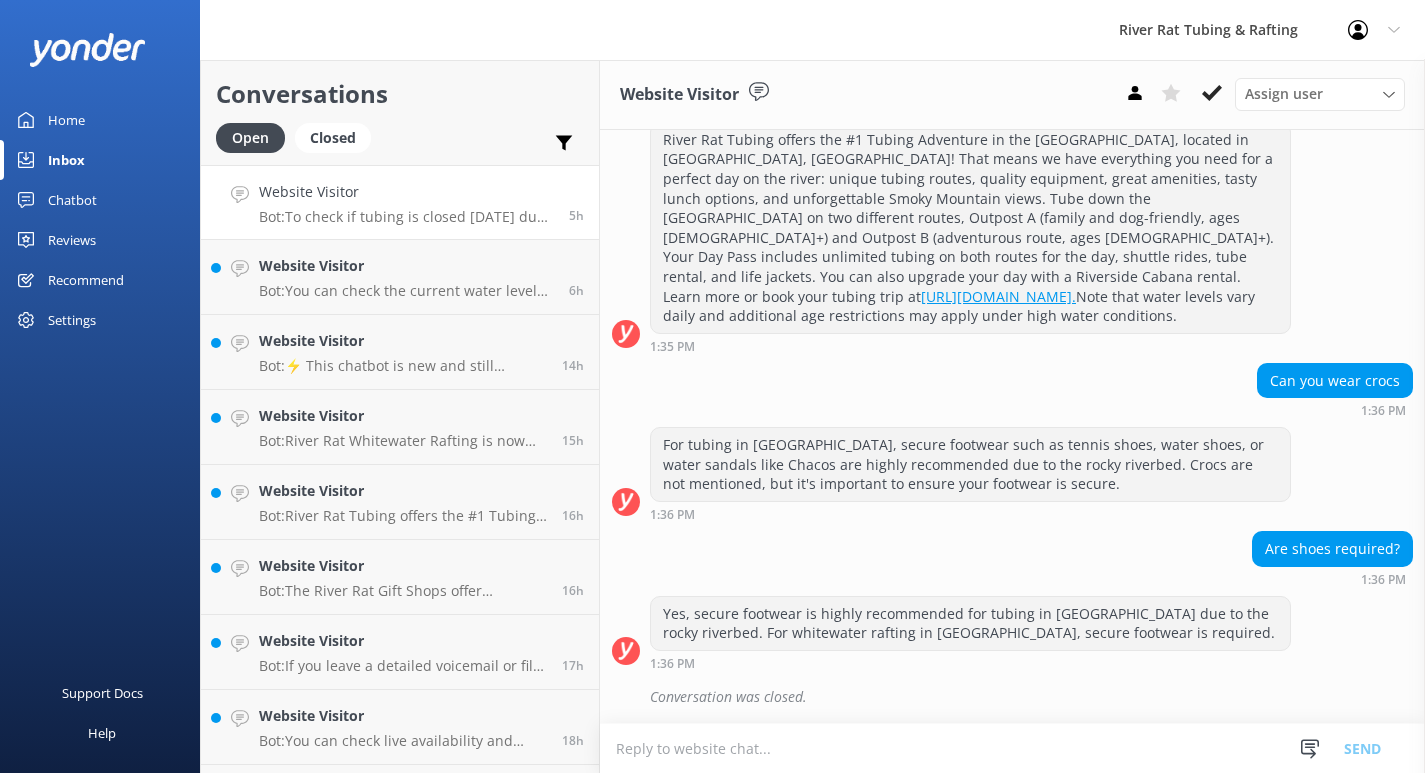 scroll, scrollTop: 270, scrollLeft: 0, axis: vertical 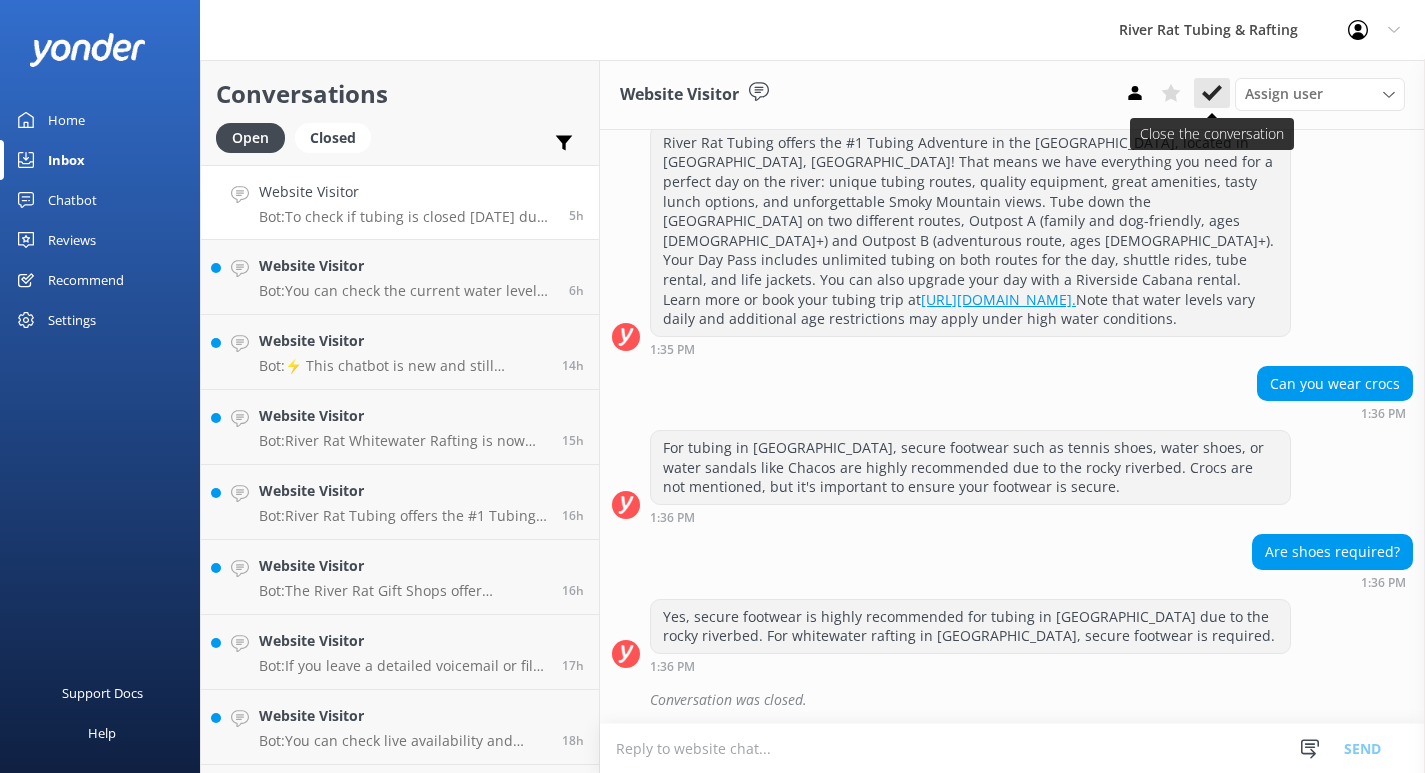 click 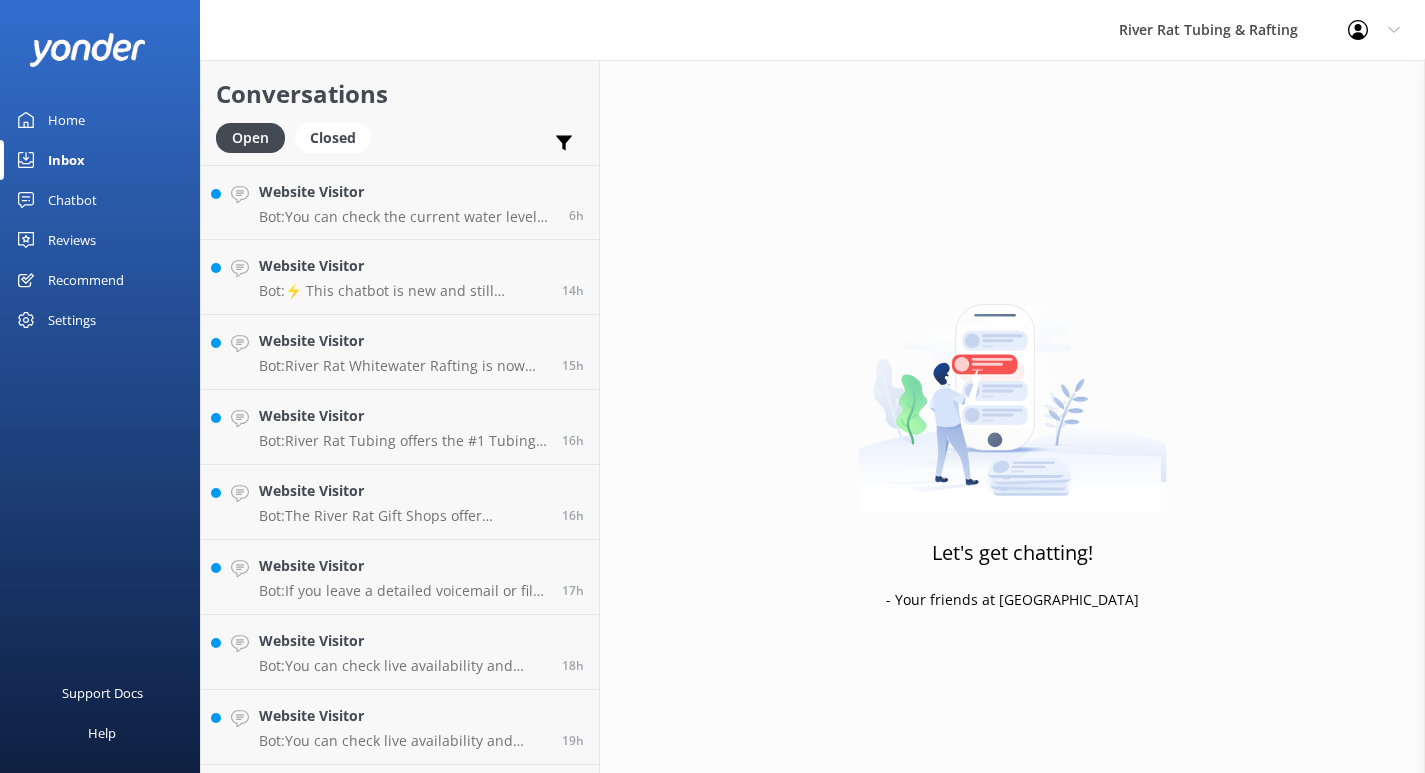 click on "Bot:  You can check the current water levels and conditions for tubing at [URL][DOMAIN_NAME]. Tubing is closed for safety if levels are 800+ CFS. If your reservation includes children and current water levels create additional age restrictions, please call our Reservations Staff at [PHONE_NUMBER]." at bounding box center [406, 217] 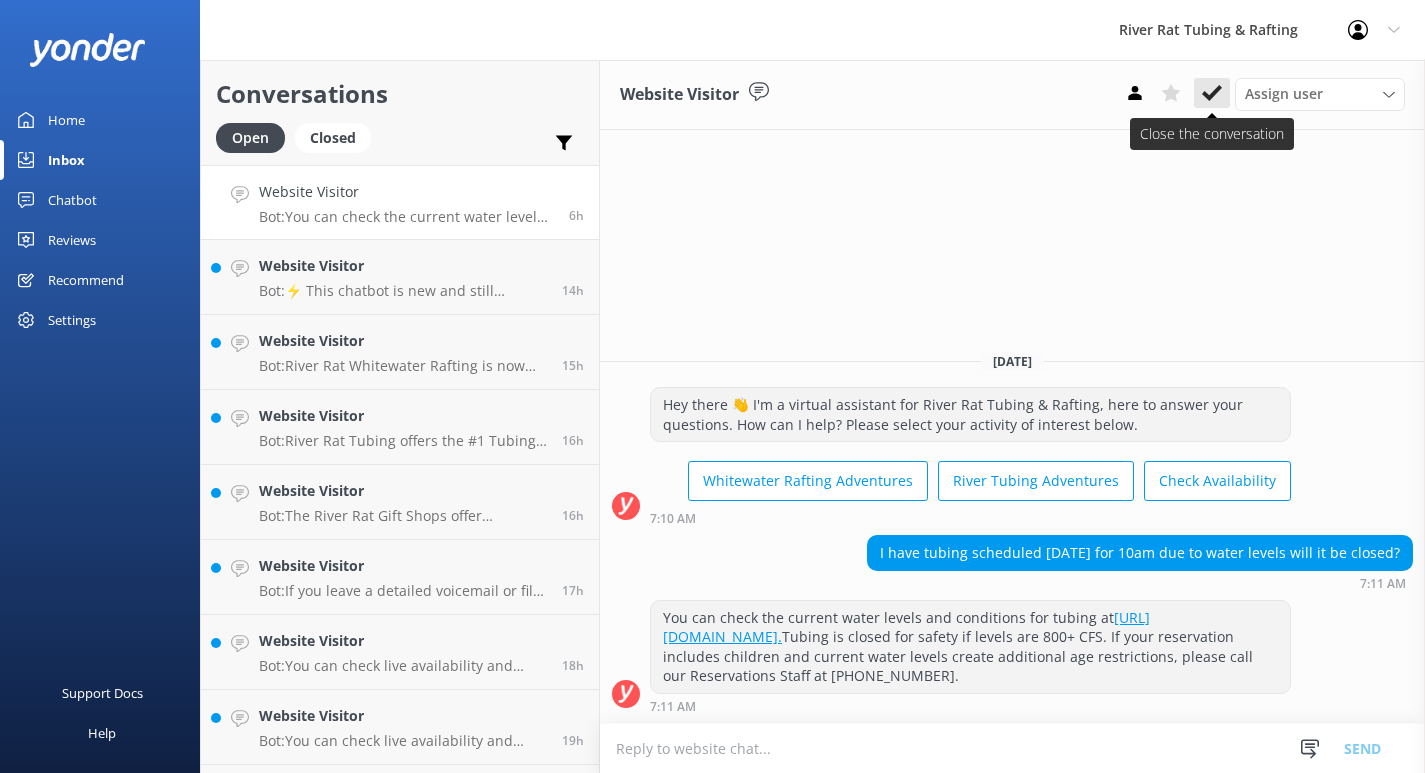 click 